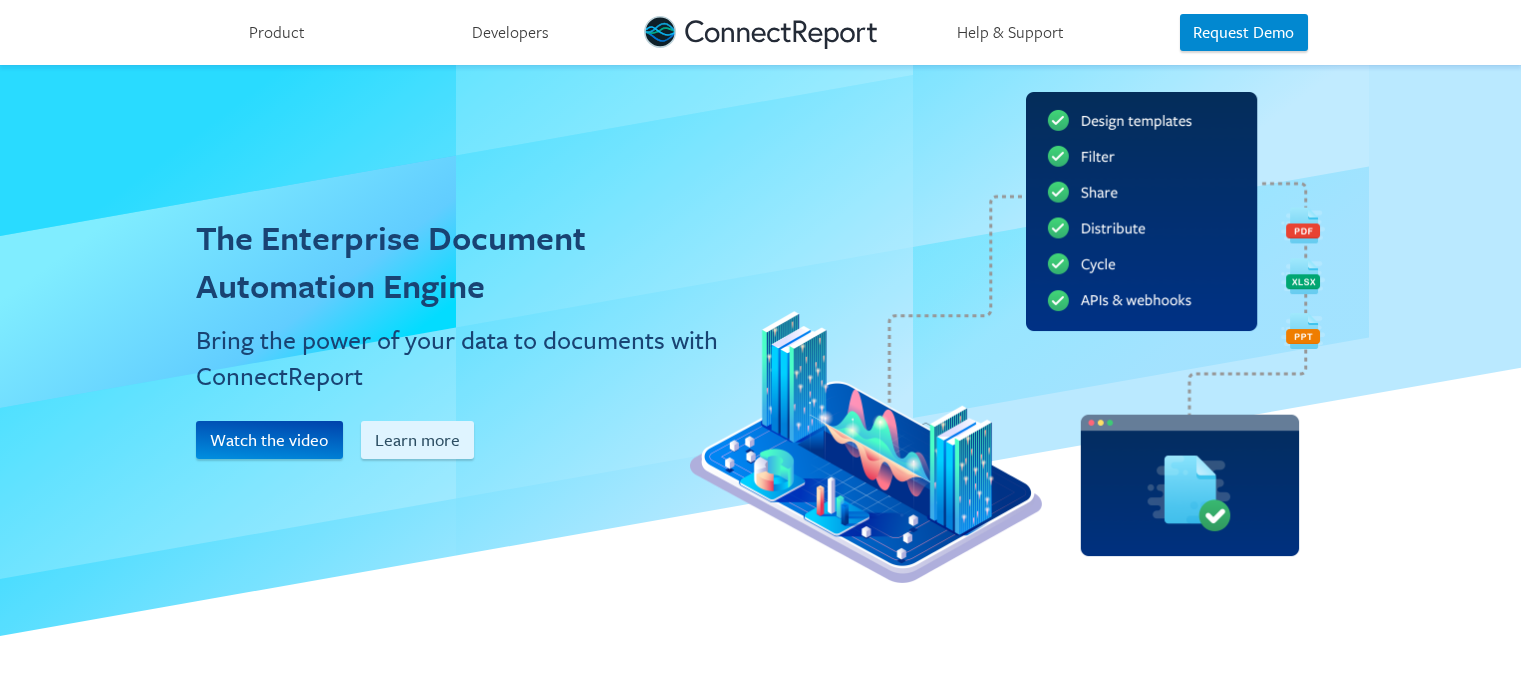 scroll, scrollTop: 2654, scrollLeft: 0, axis: vertical 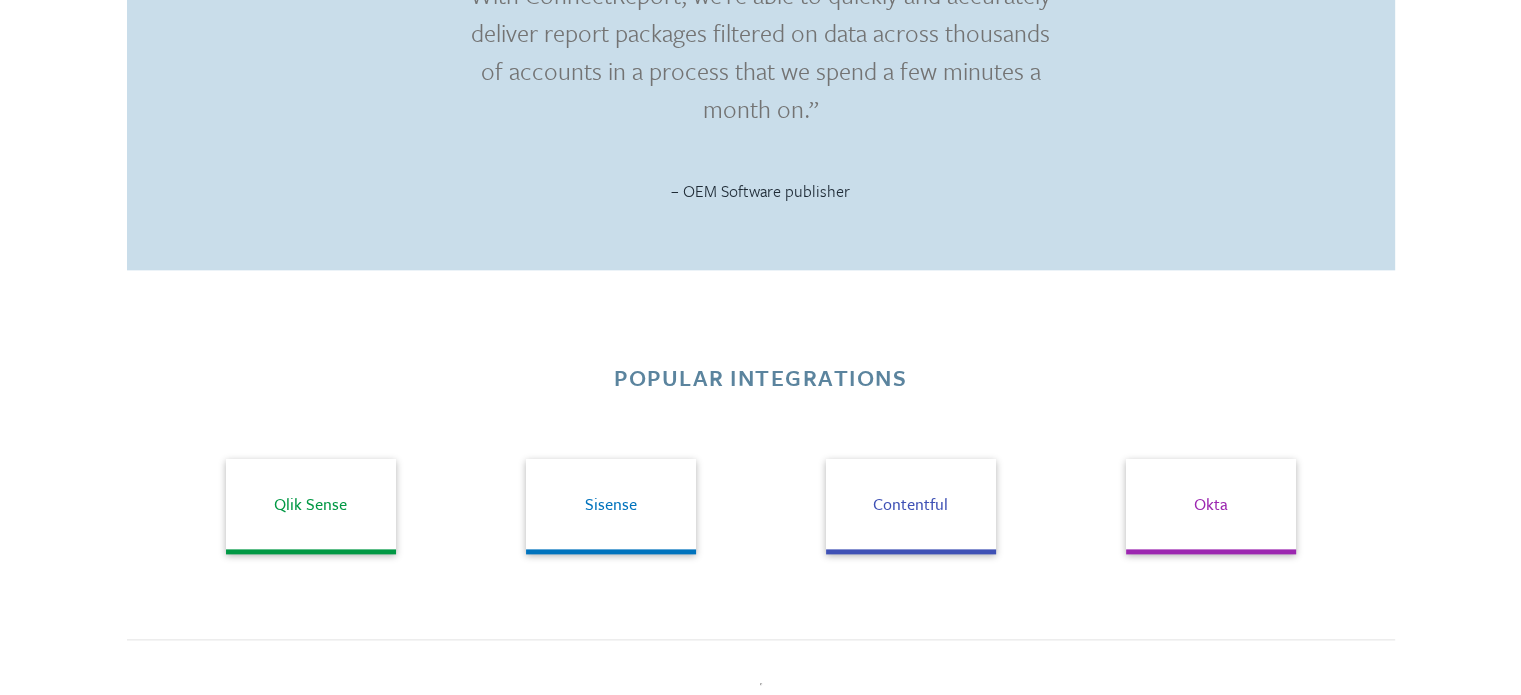 click on "Popular integrations
Qlik Sense
Sisense
Contentful
Okta" at bounding box center [761, 454] 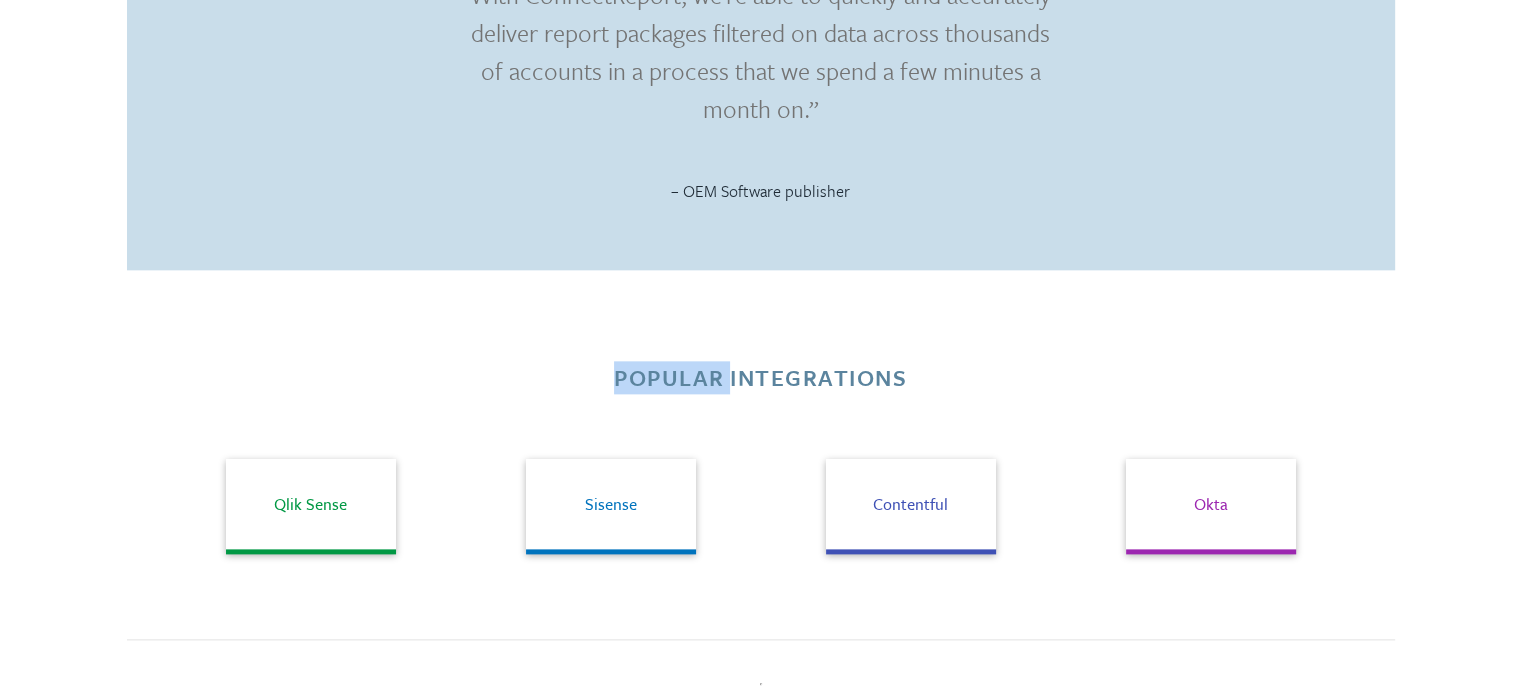 click on "Popular integrations" at bounding box center (760, 378) 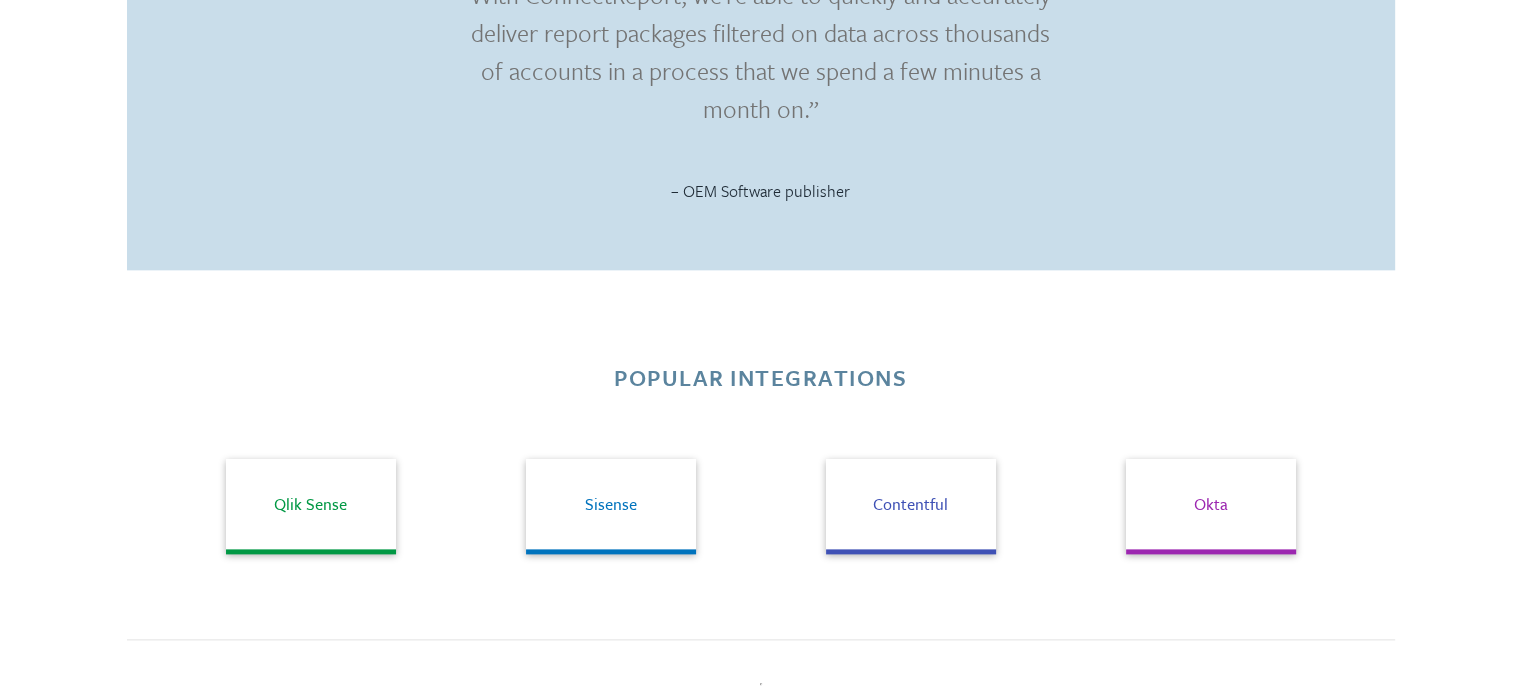 click on "Popular integrations" at bounding box center [760, 378] 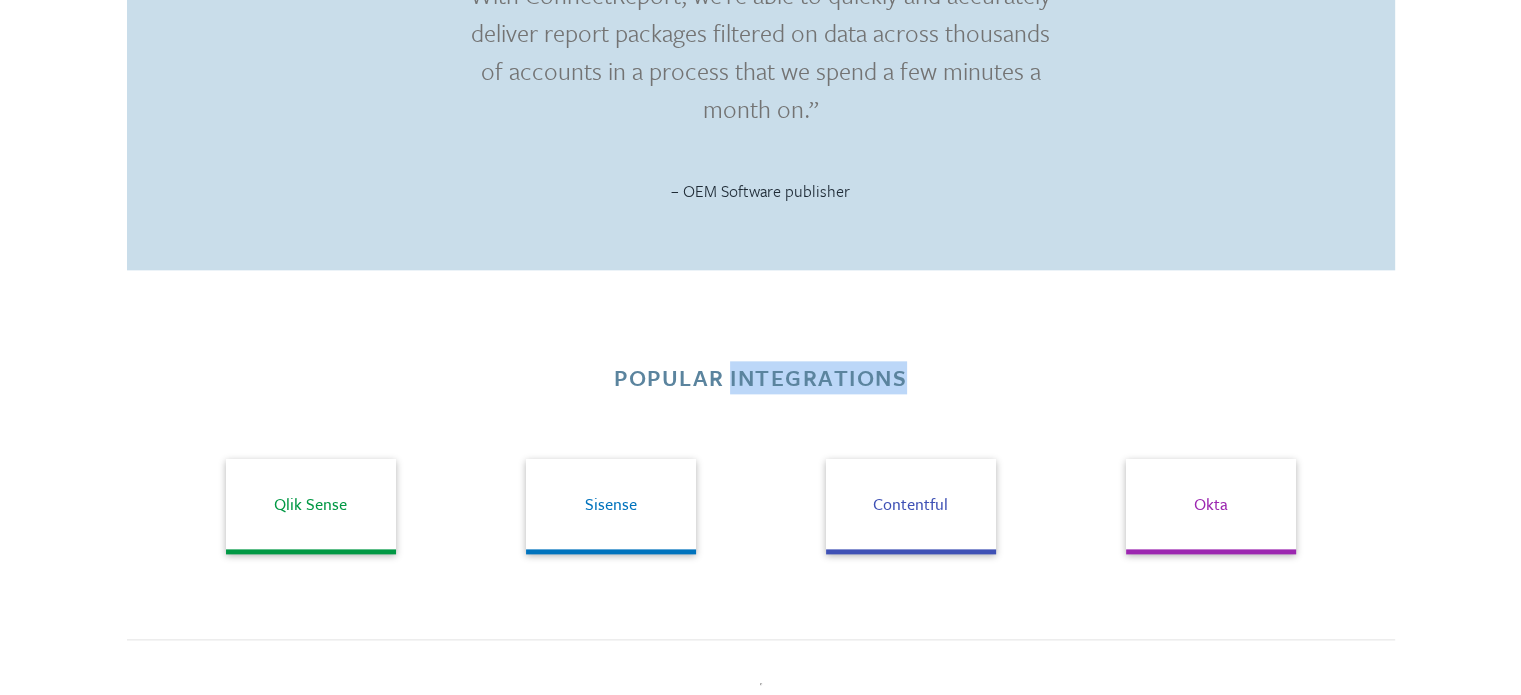 click on "Popular integrations" at bounding box center [760, 378] 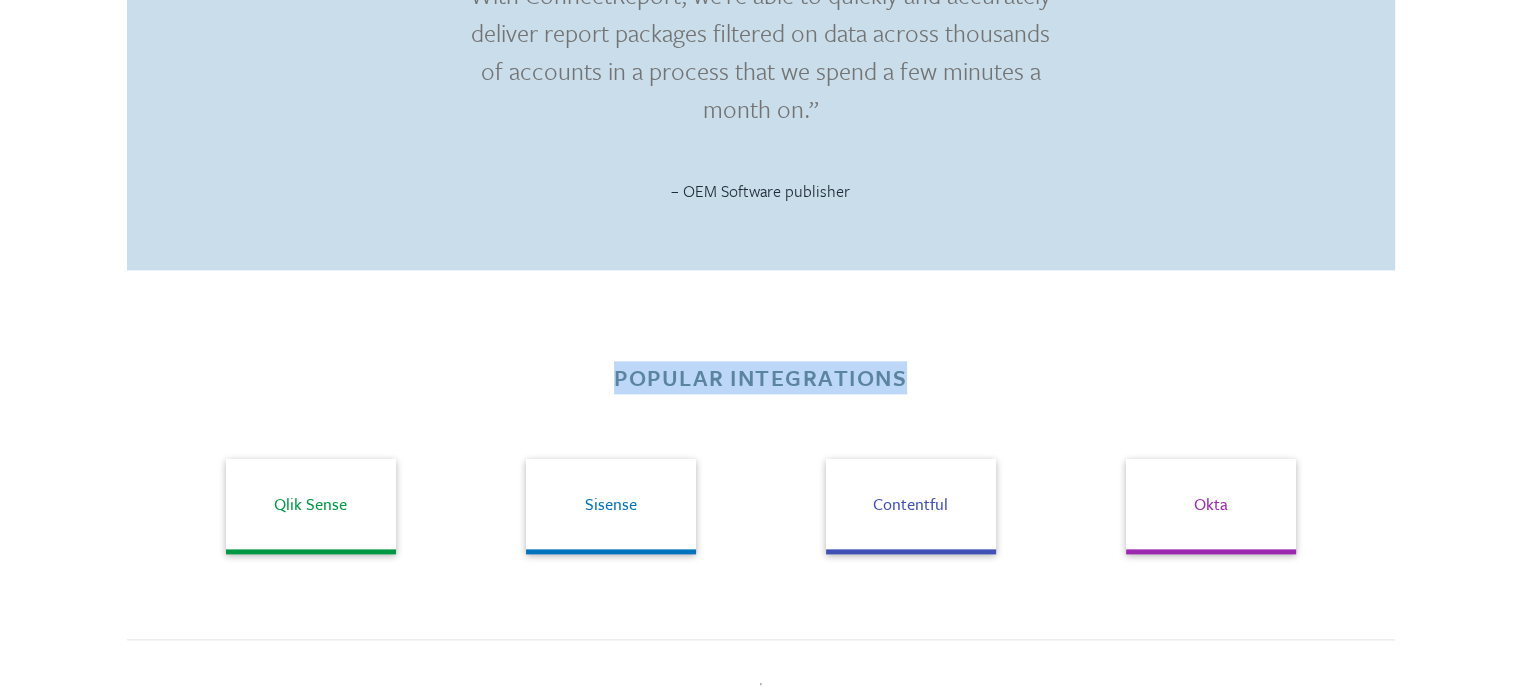 drag, startPoint x: 910, startPoint y: 370, endPoint x: 604, endPoint y: 383, distance: 306.27603 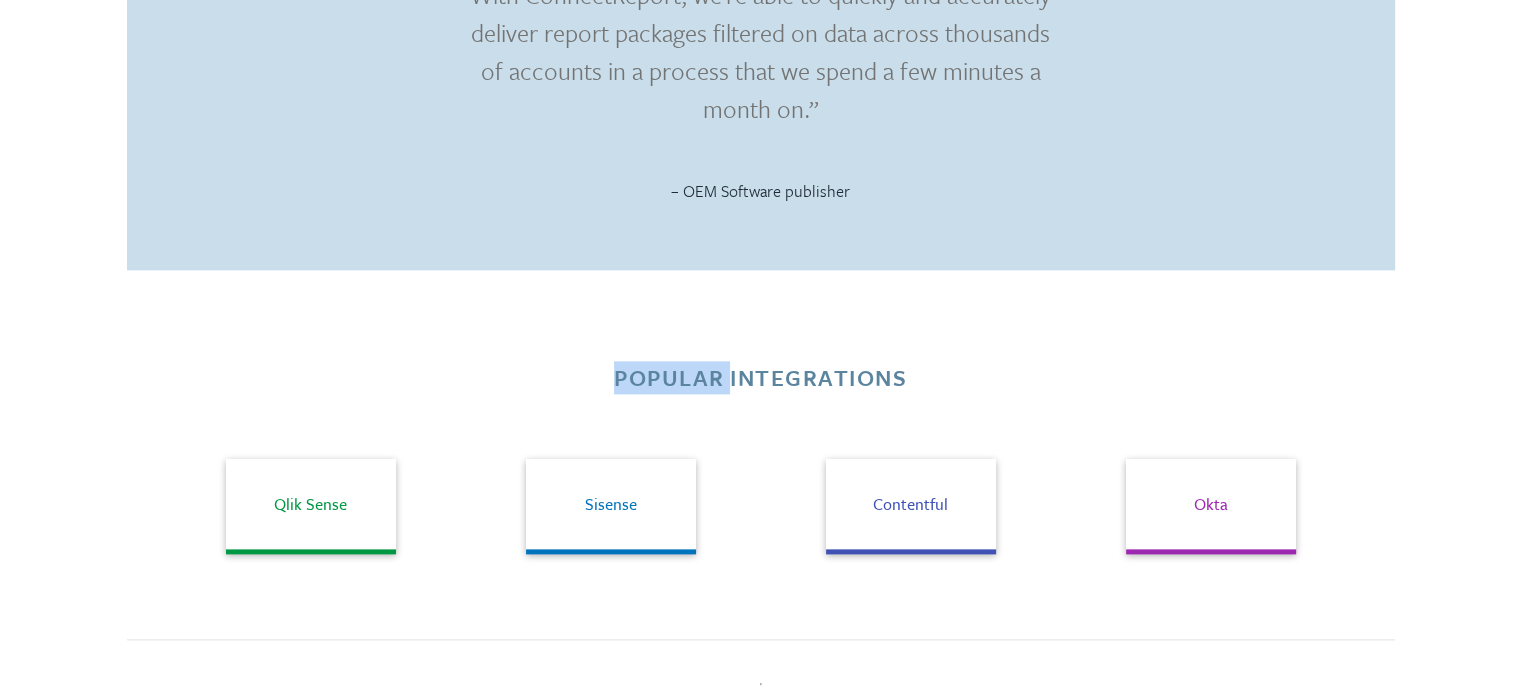 drag, startPoint x: 614, startPoint y: 381, endPoint x: 731, endPoint y: 375, distance: 117.15375 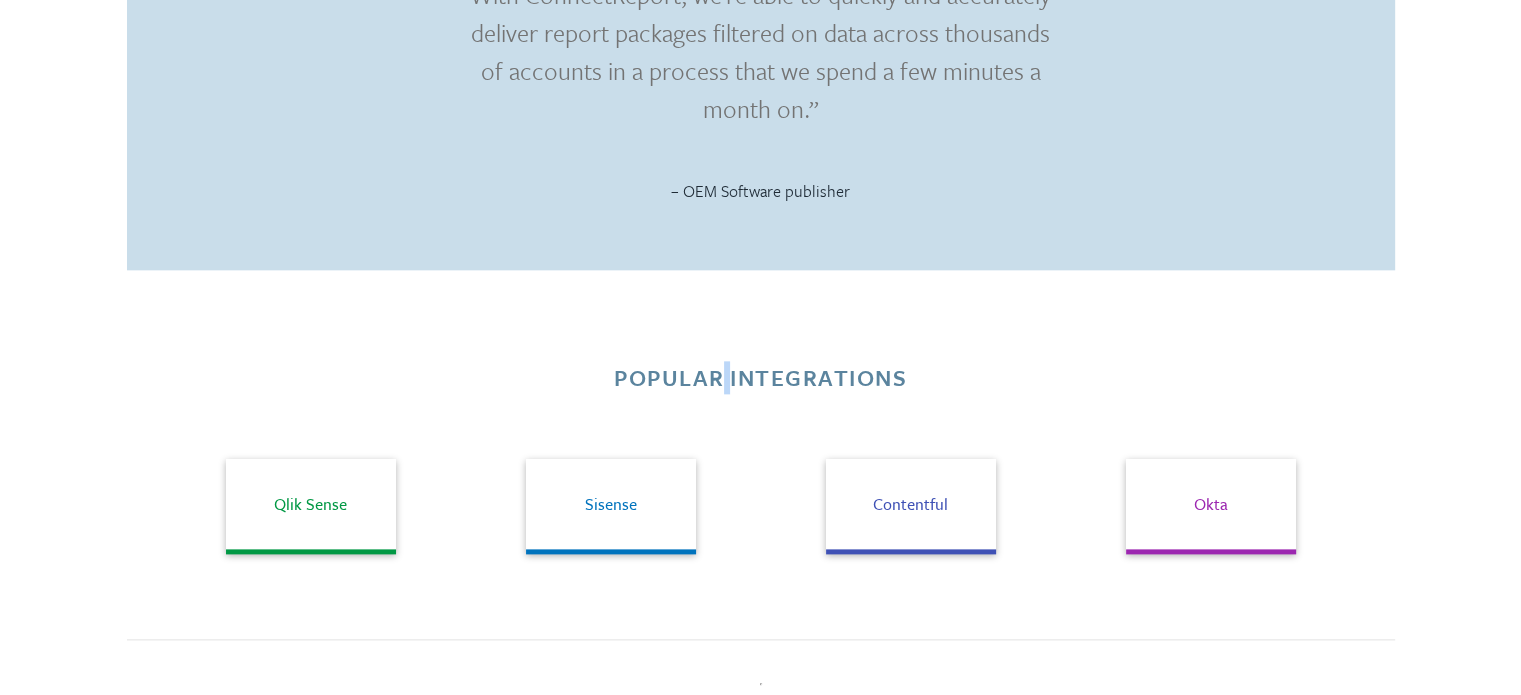 click on "Popular integrations" at bounding box center (760, 378) 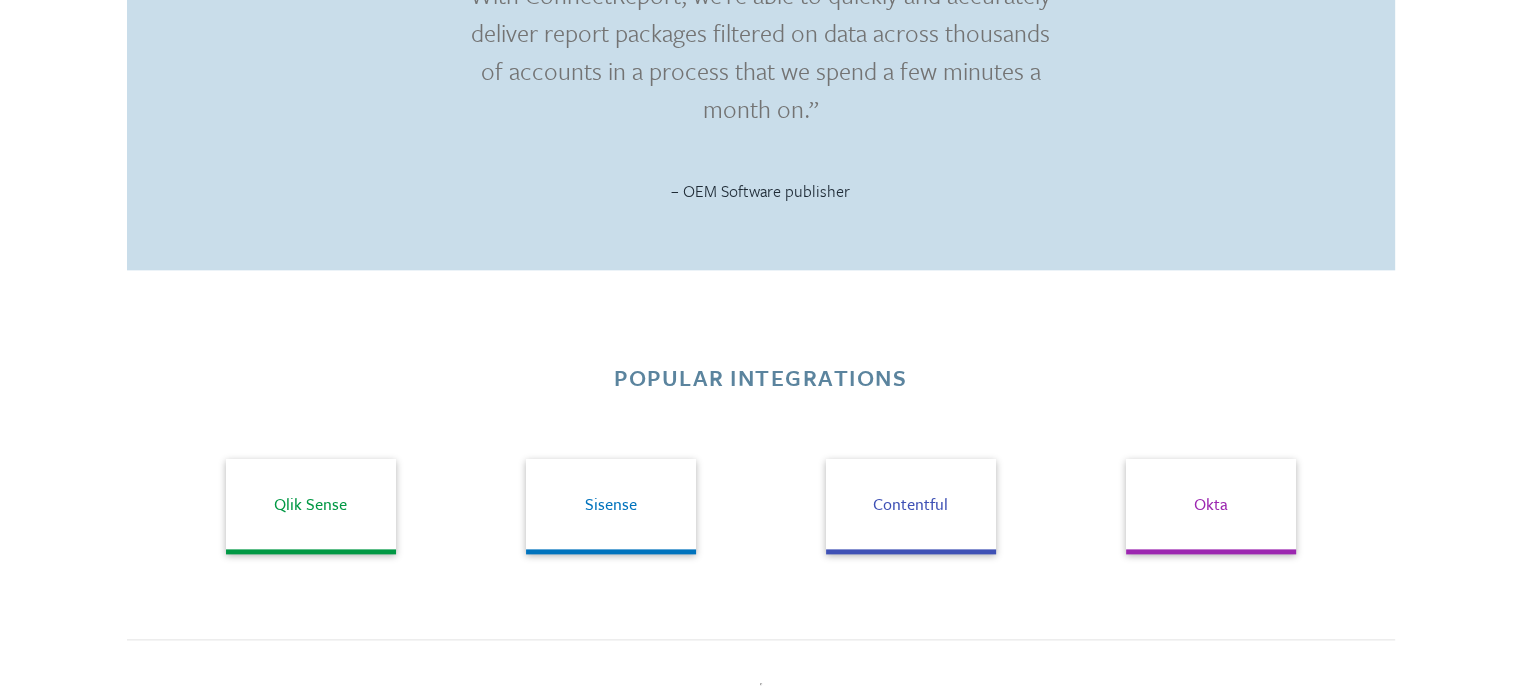 click on "Popular integrations" at bounding box center [760, 378] 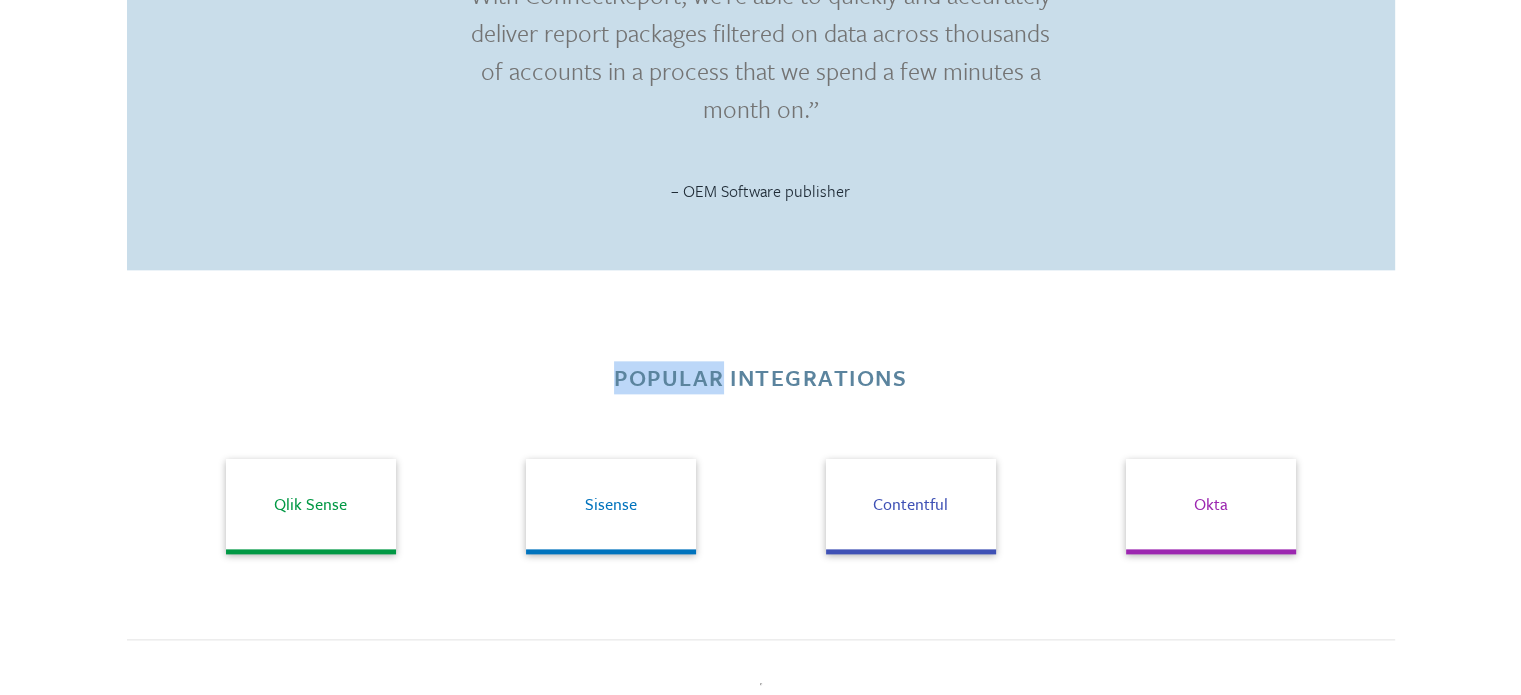 drag, startPoint x: 613, startPoint y: 378, endPoint x: 660, endPoint y: 376, distance: 47.042534 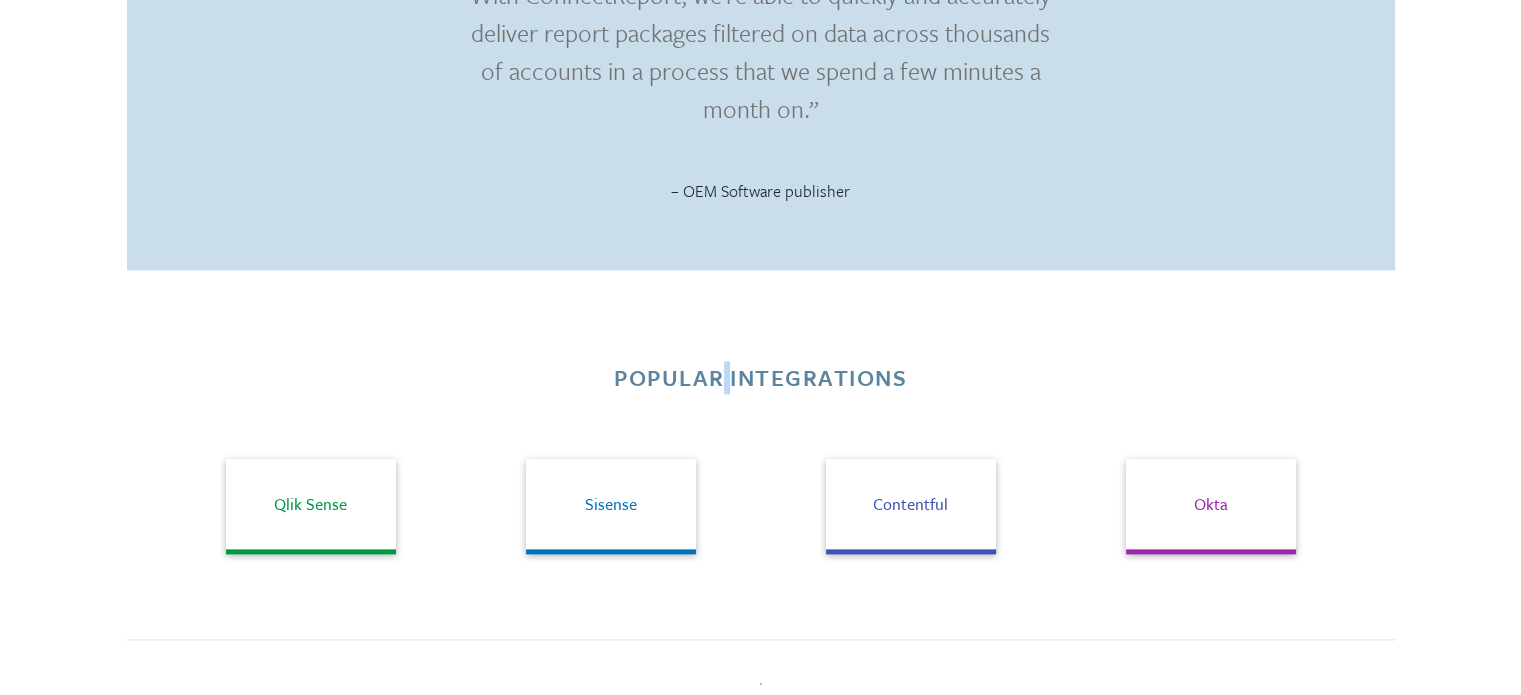 click on "Popular integrations" at bounding box center (760, 378) 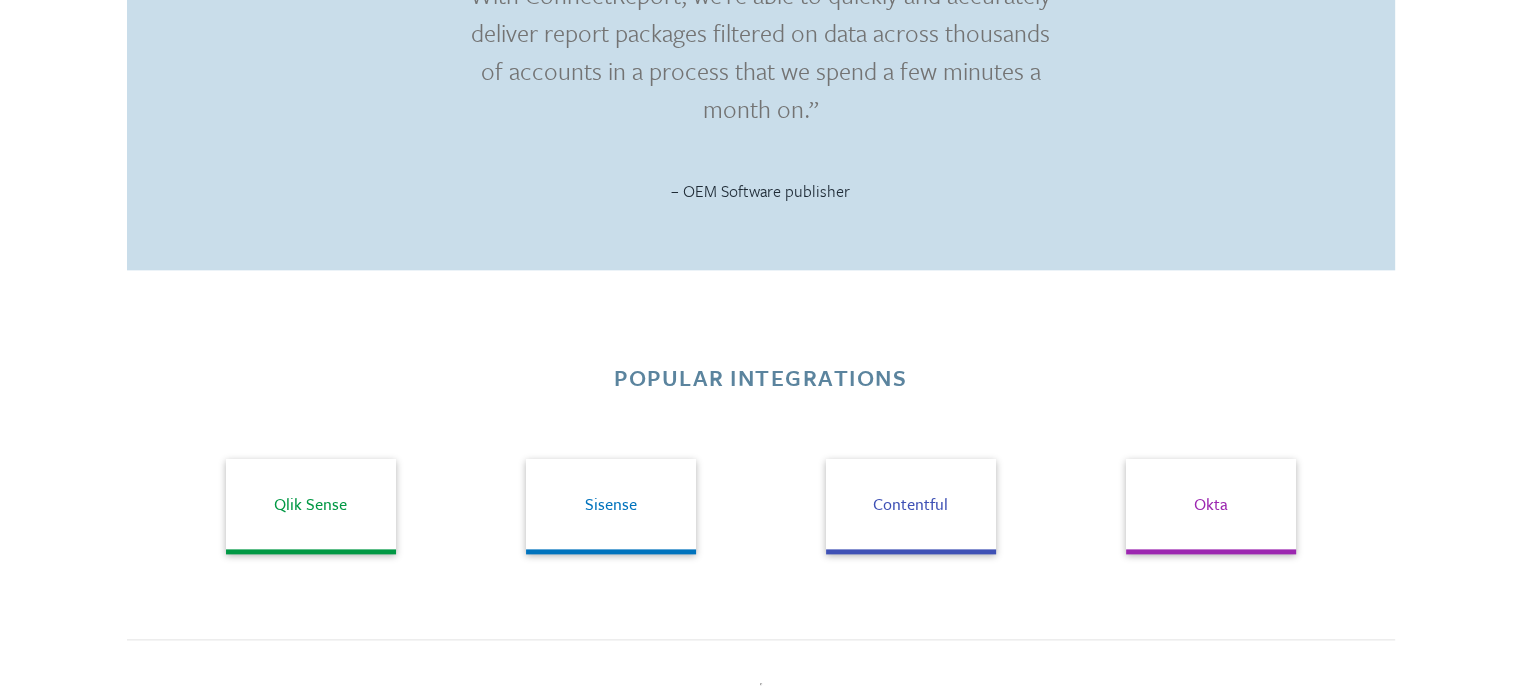 click on "Popular integrations" at bounding box center [760, 378] 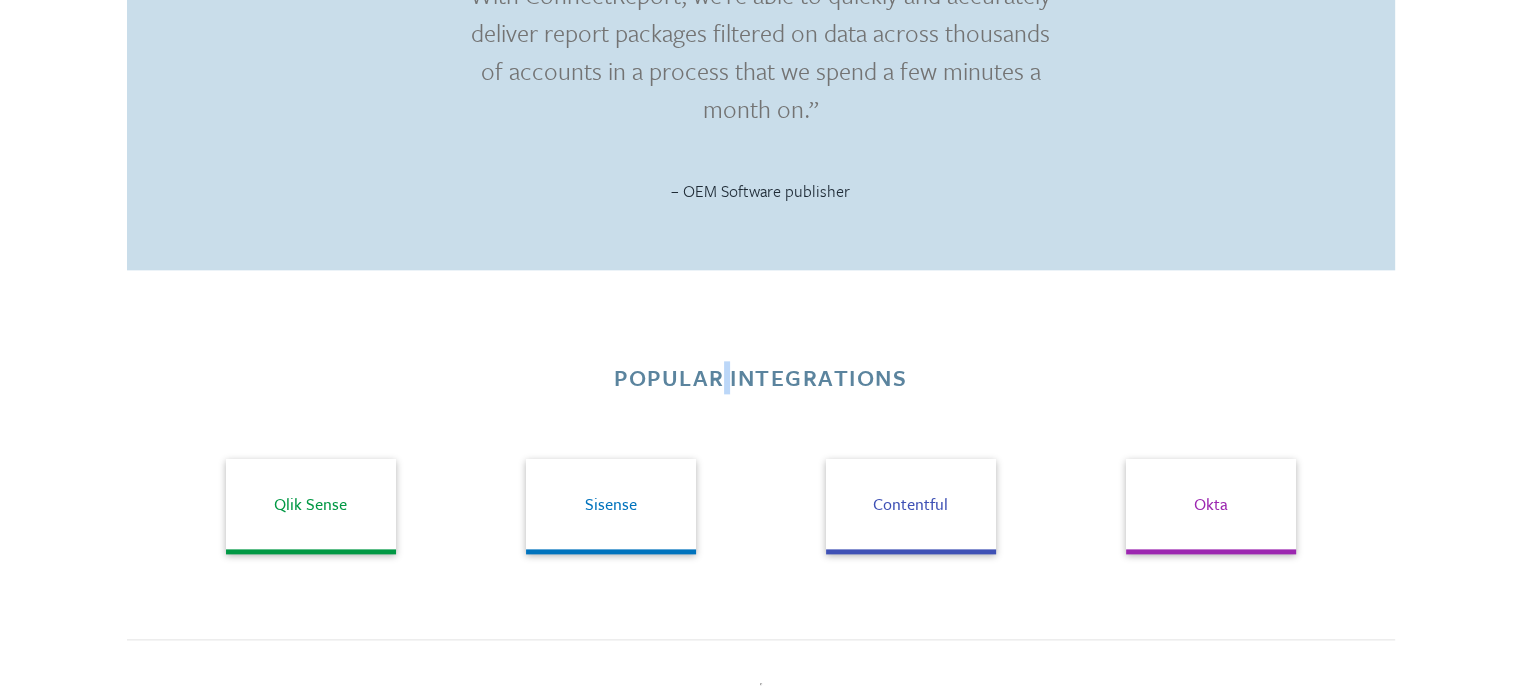 click on "Popular integrations" at bounding box center (760, 378) 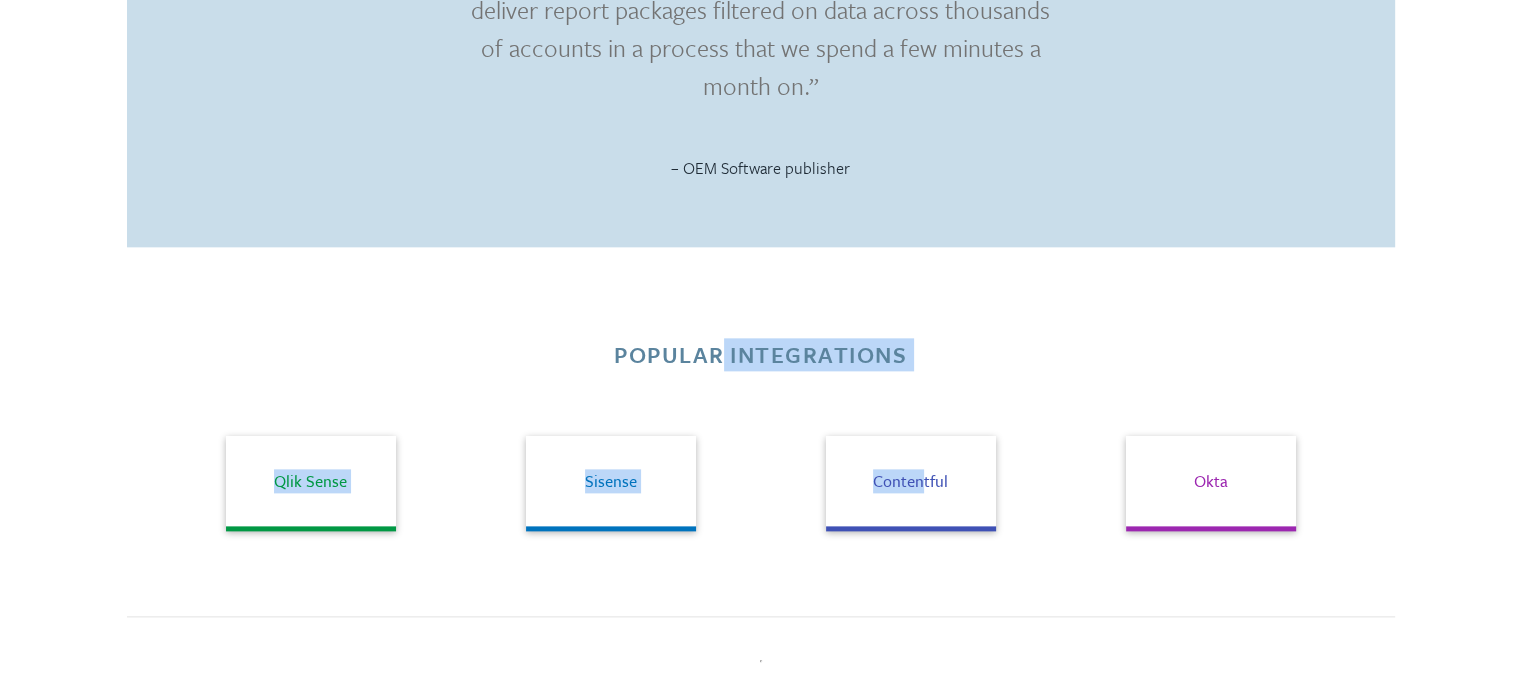drag, startPoint x: 725, startPoint y: 376, endPoint x: 926, endPoint y: 395, distance: 201.89601 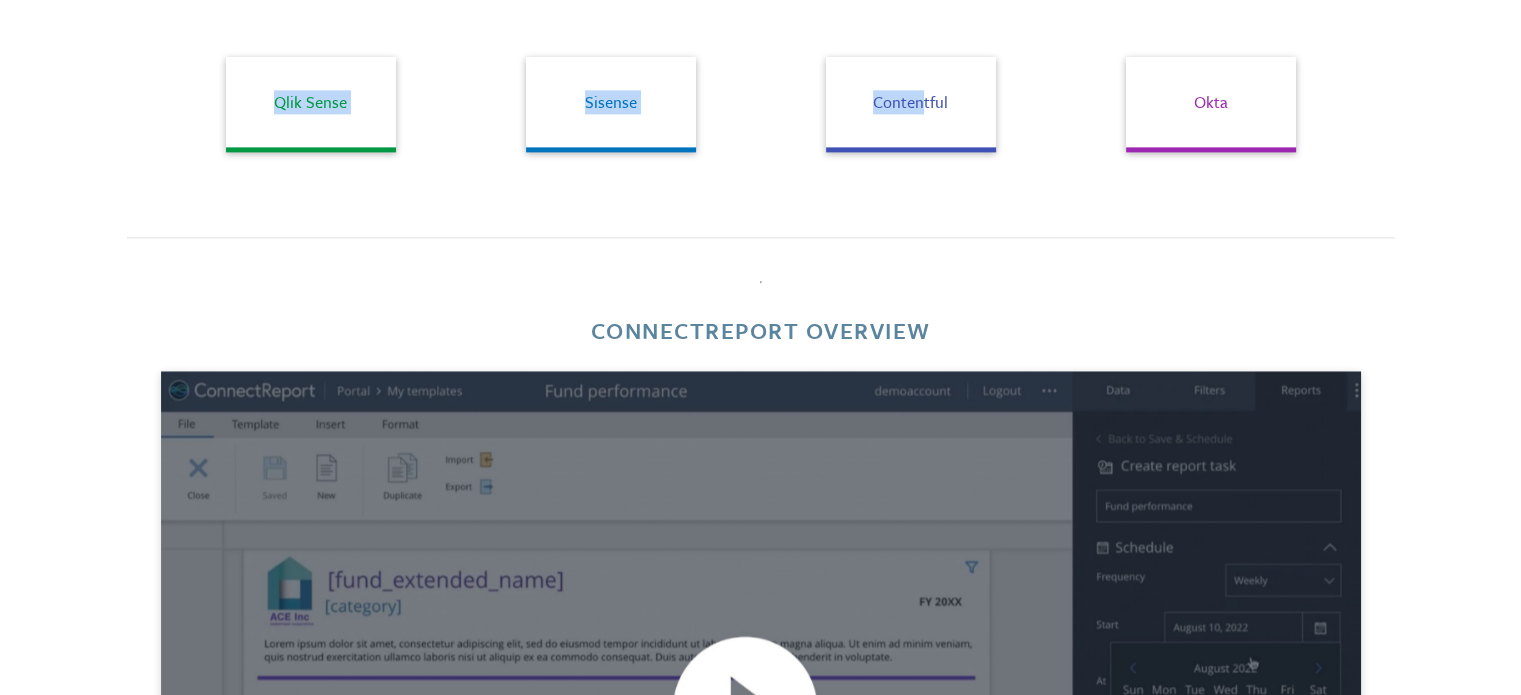 scroll, scrollTop: 2744, scrollLeft: 0, axis: vertical 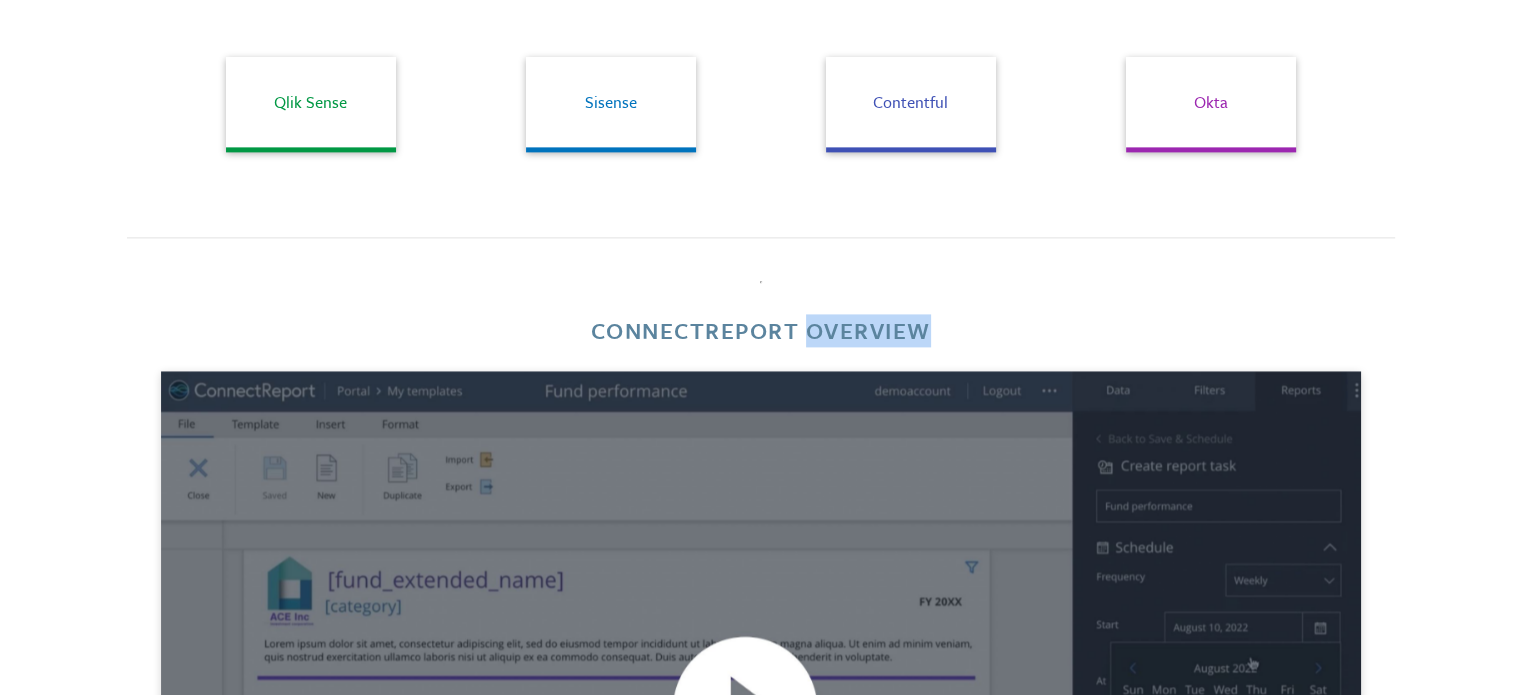drag, startPoint x: 928, startPoint y: 331, endPoint x: 803, endPoint y: 328, distance: 125.035995 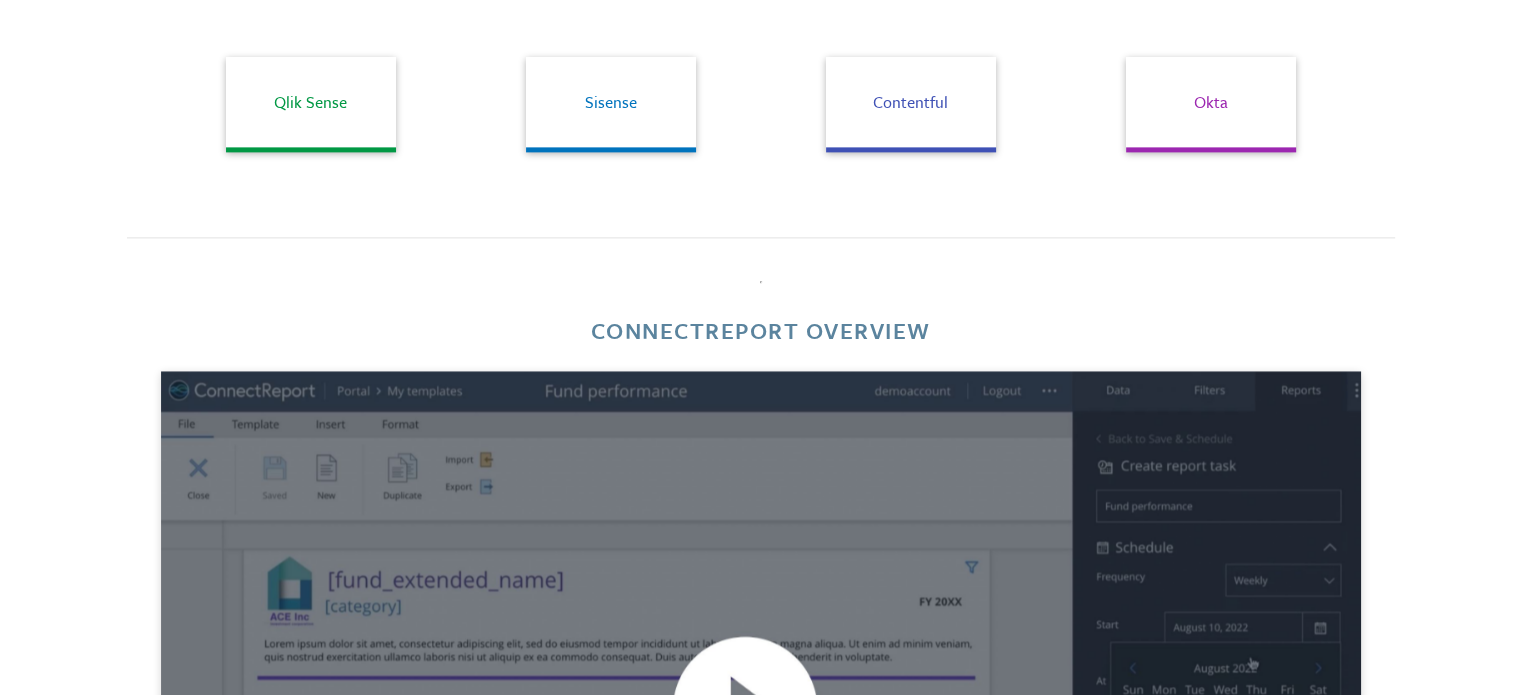 click on "ConnectReport Overview" at bounding box center [761, 331] 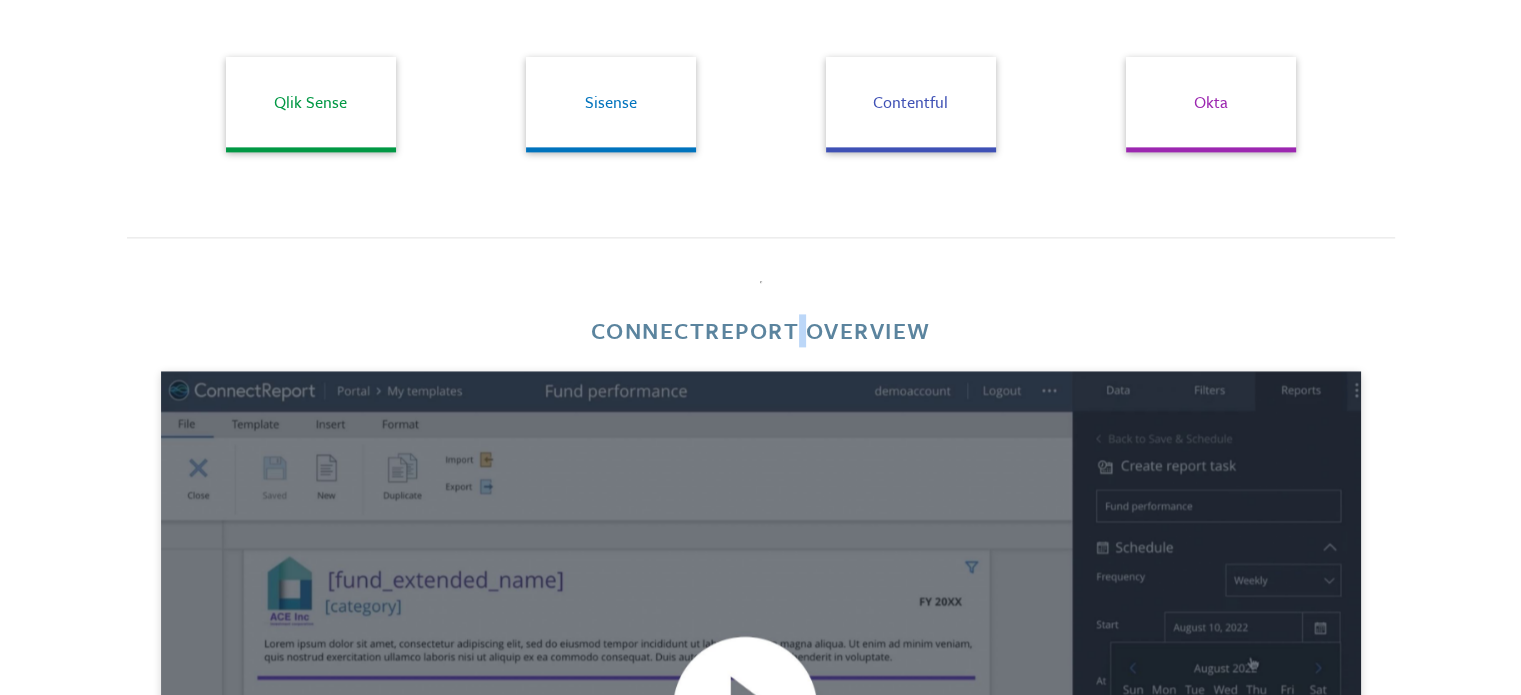 click on "ConnectReport Overview" at bounding box center [761, 331] 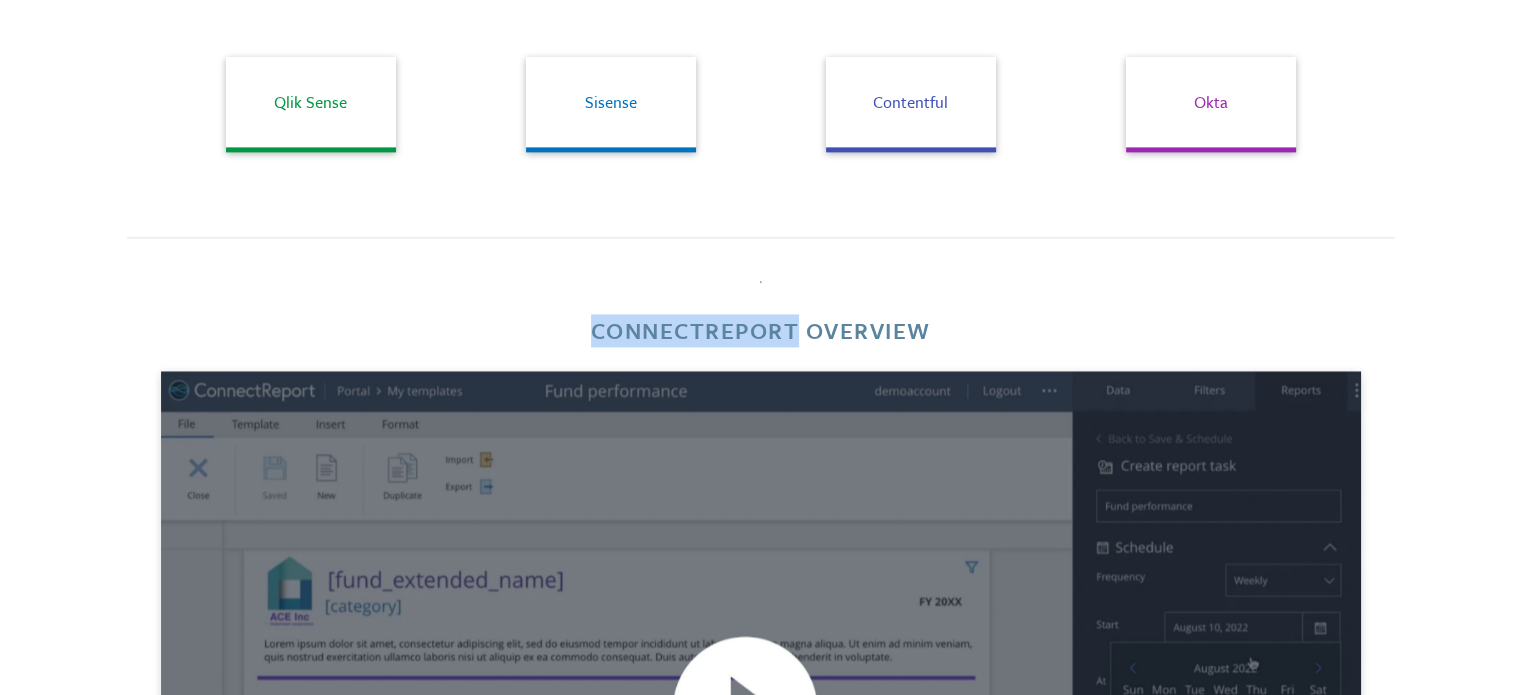 drag, startPoint x: 592, startPoint y: 331, endPoint x: 799, endPoint y: 333, distance: 207.00966 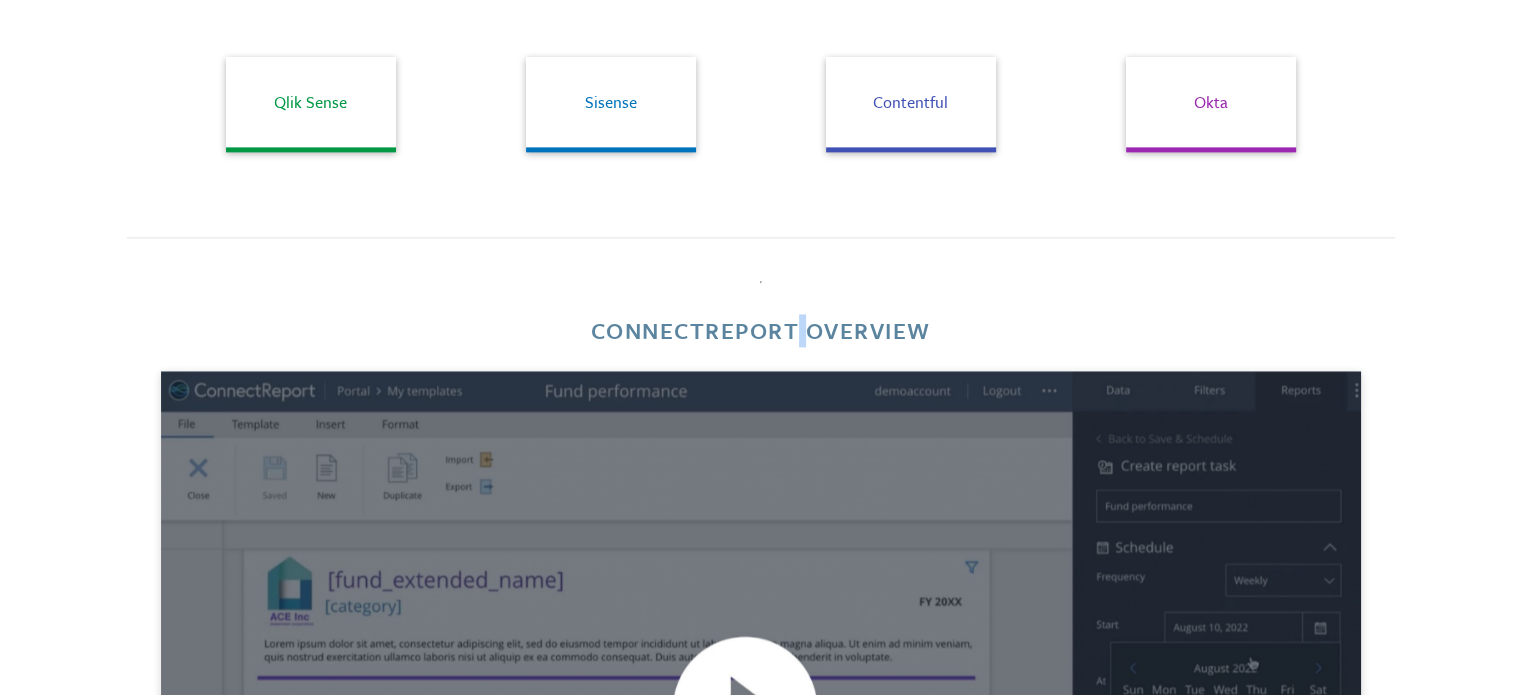 click on "ConnectReport Overview" at bounding box center [761, 331] 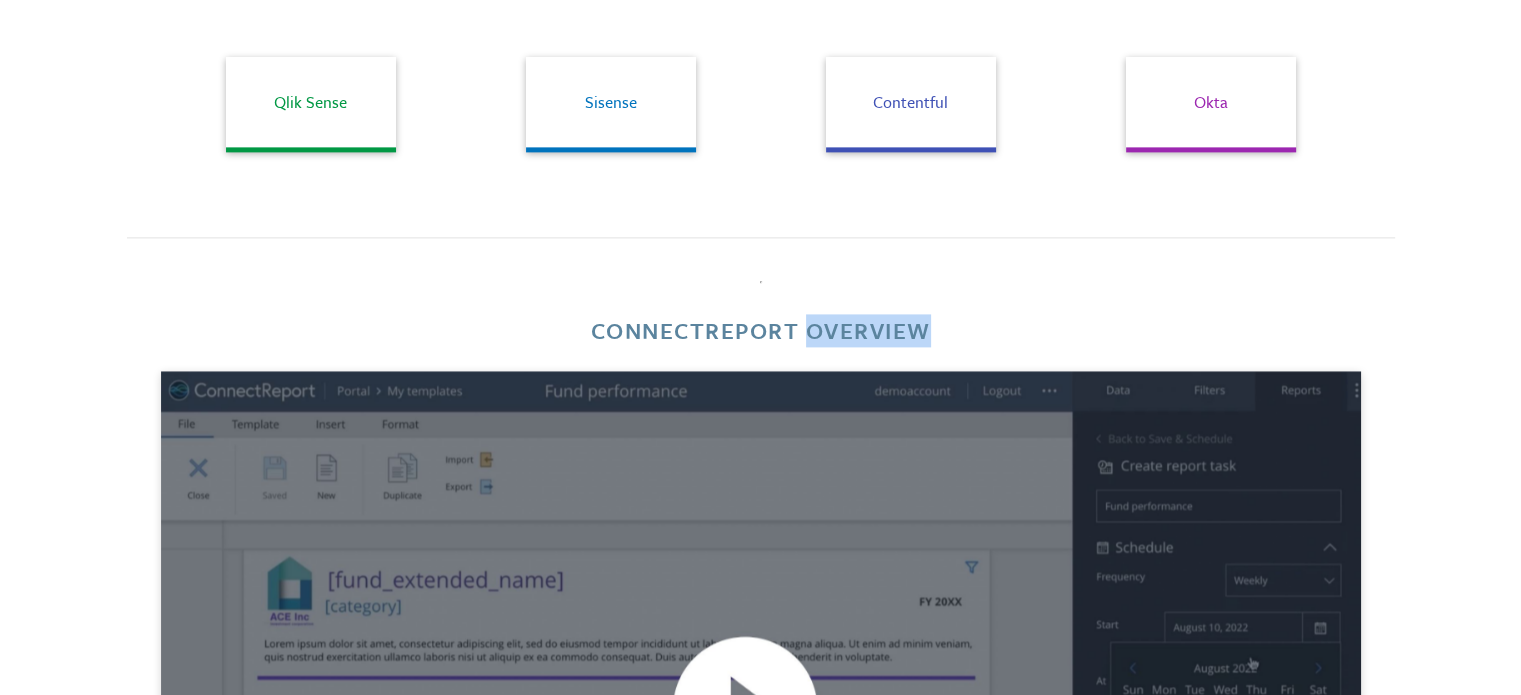 click on "ConnectReport Overview" at bounding box center [761, 331] 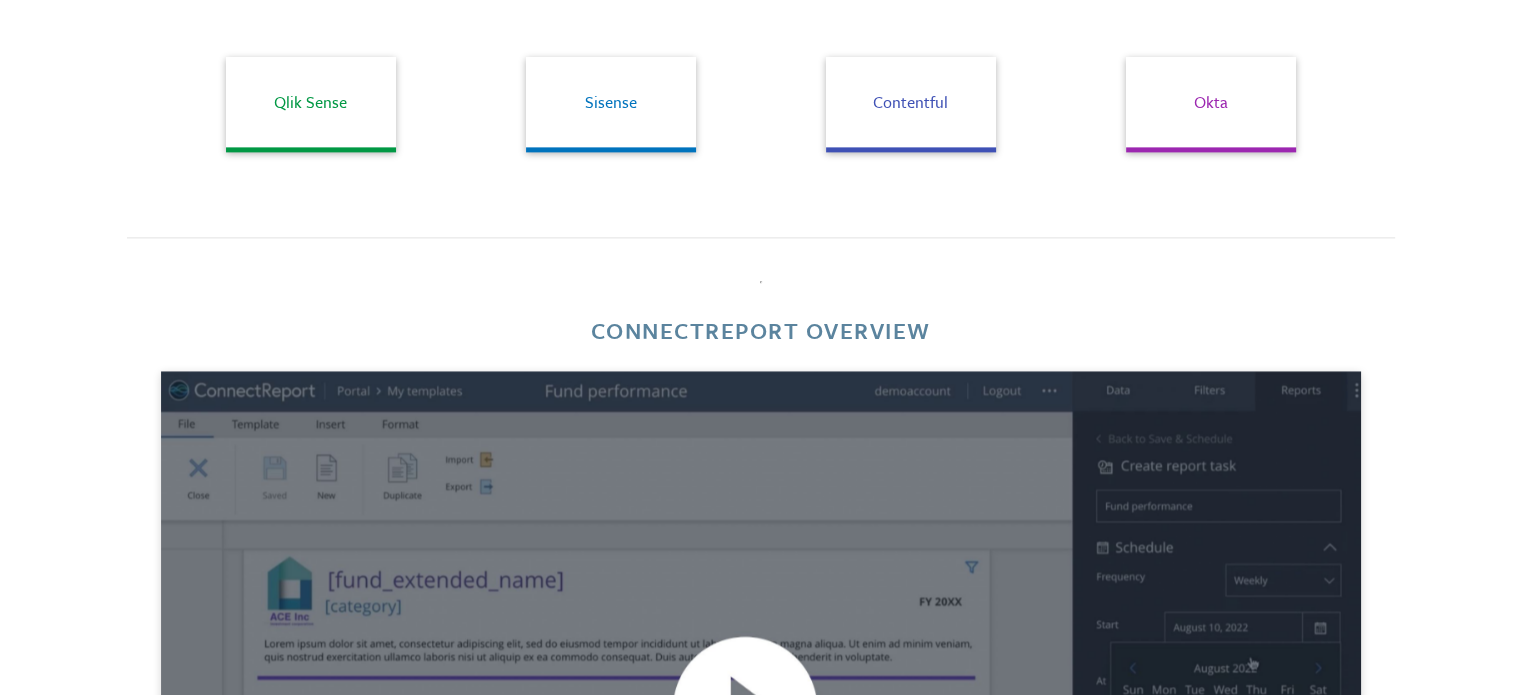 click on "ConnectReport Overview" at bounding box center (761, 331) 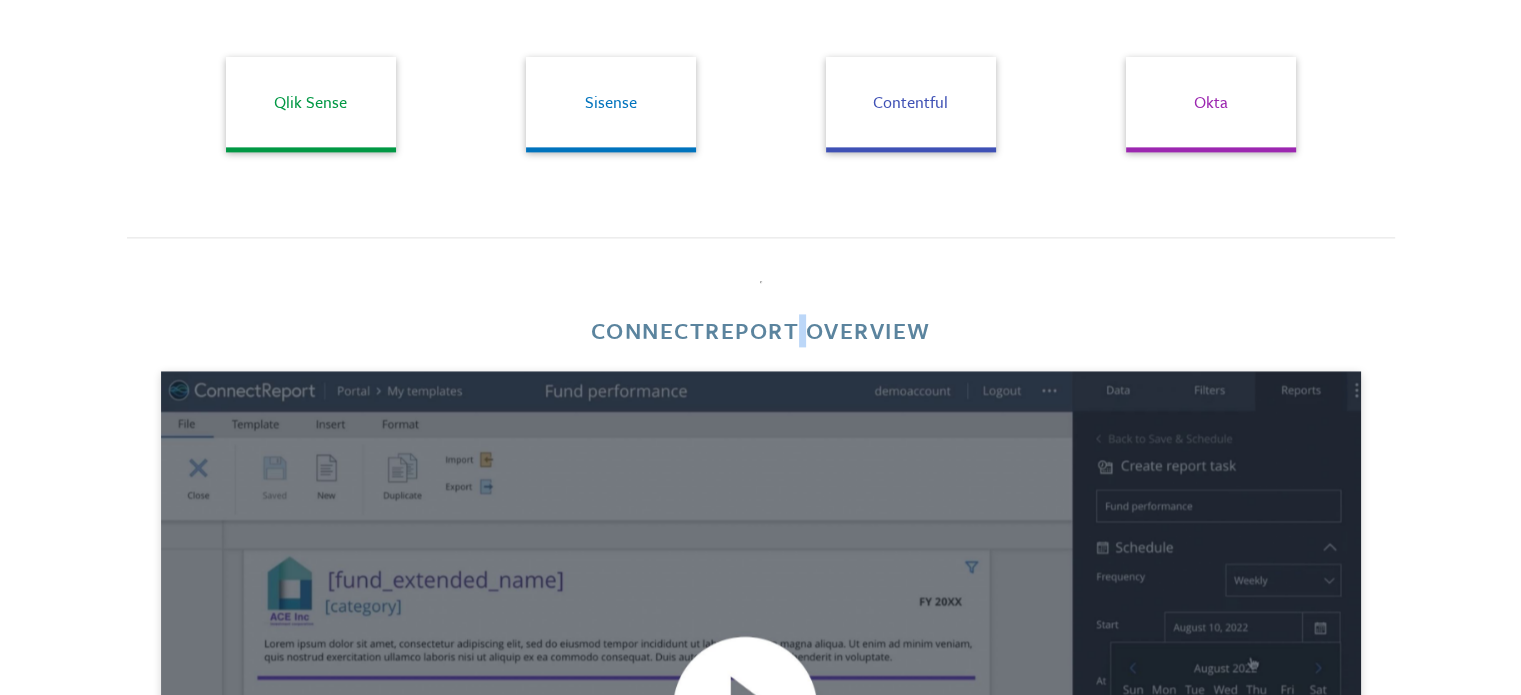 click on "ConnectReport Overview" at bounding box center (761, 331) 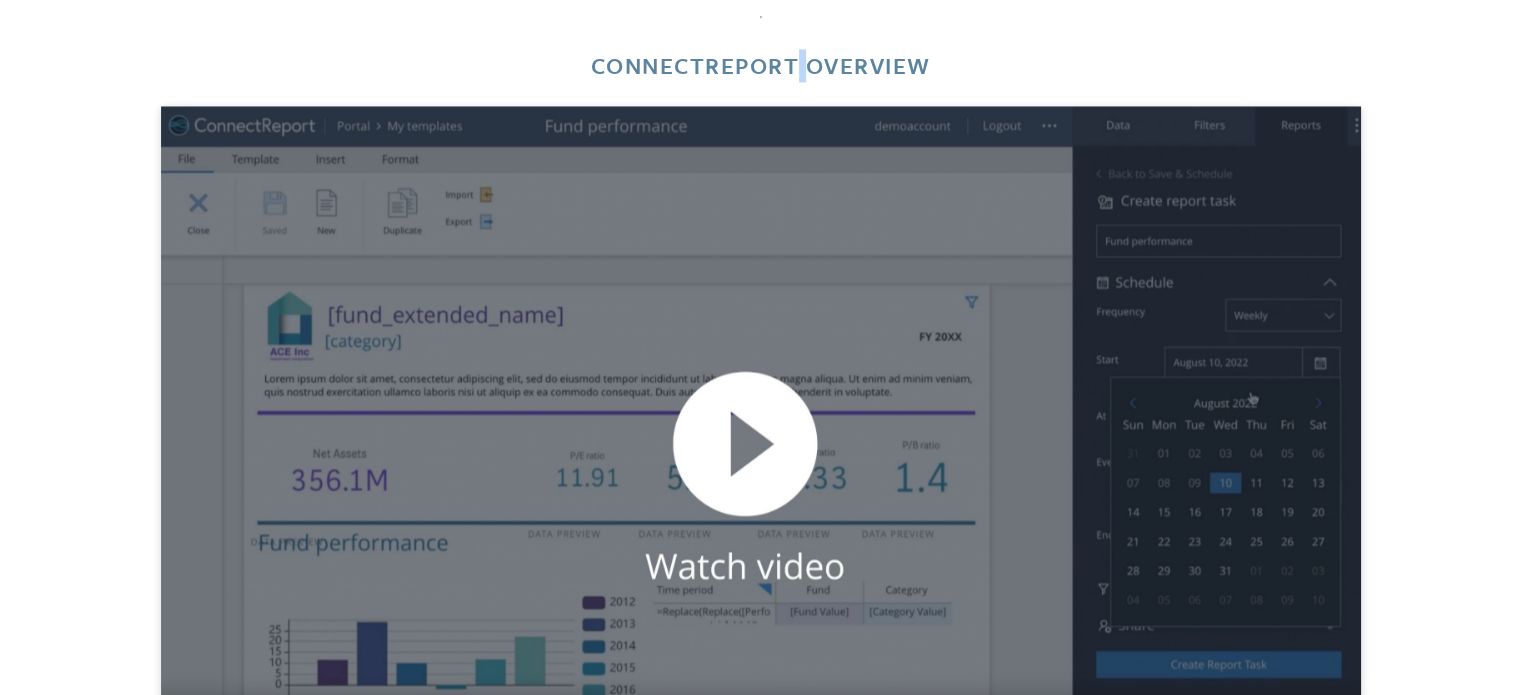 scroll, scrollTop: 3012, scrollLeft: 0, axis: vertical 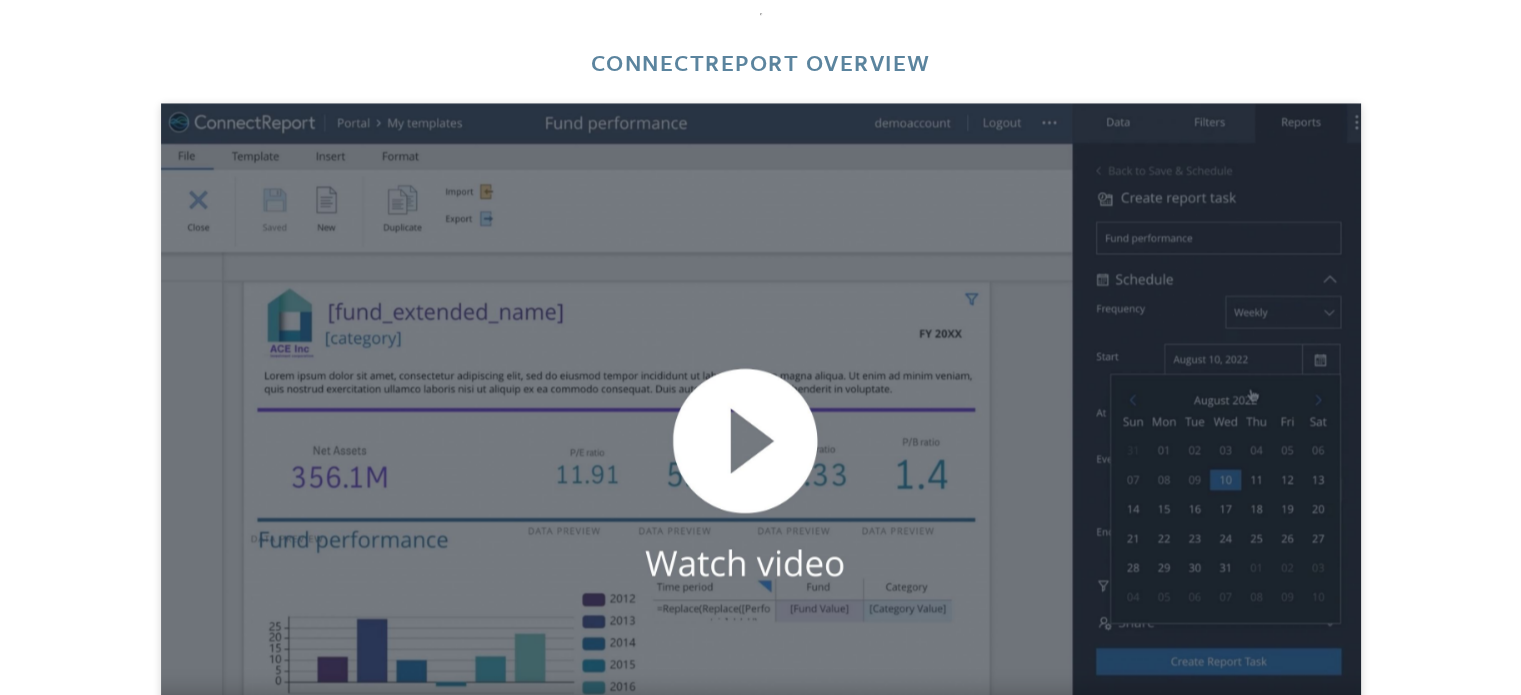 click on "ConnectReport Overview" at bounding box center (761, 393) 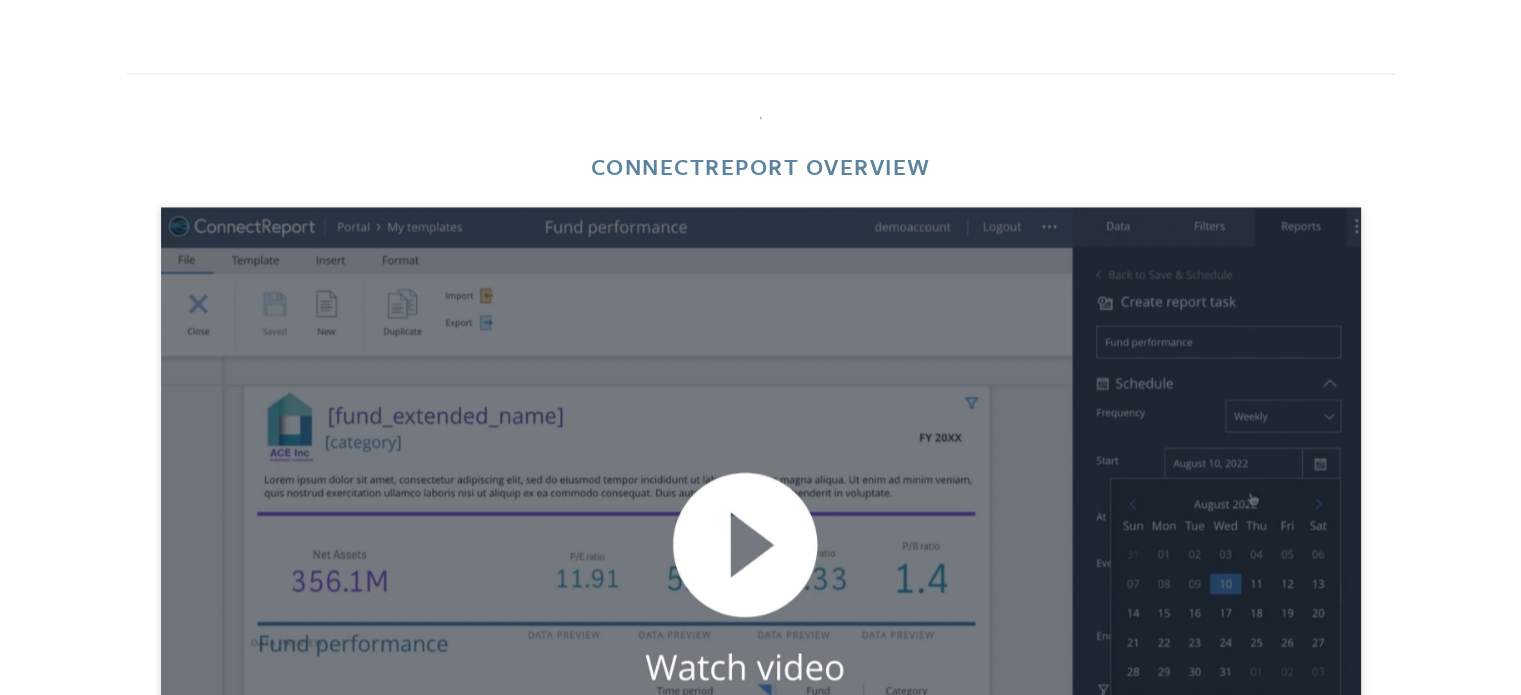 scroll, scrollTop: 2902, scrollLeft: 0, axis: vertical 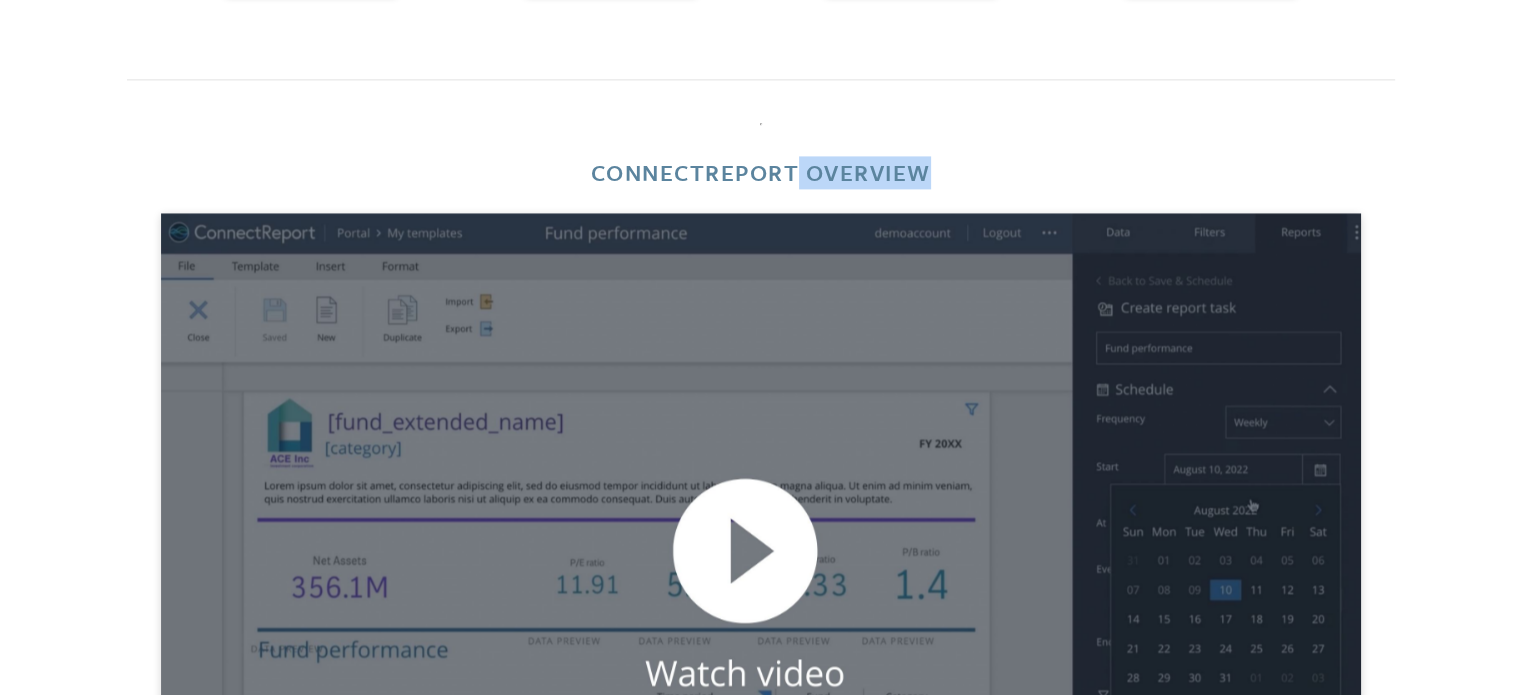 drag, startPoint x: 934, startPoint y: 167, endPoint x: 793, endPoint y: 175, distance: 141.22676 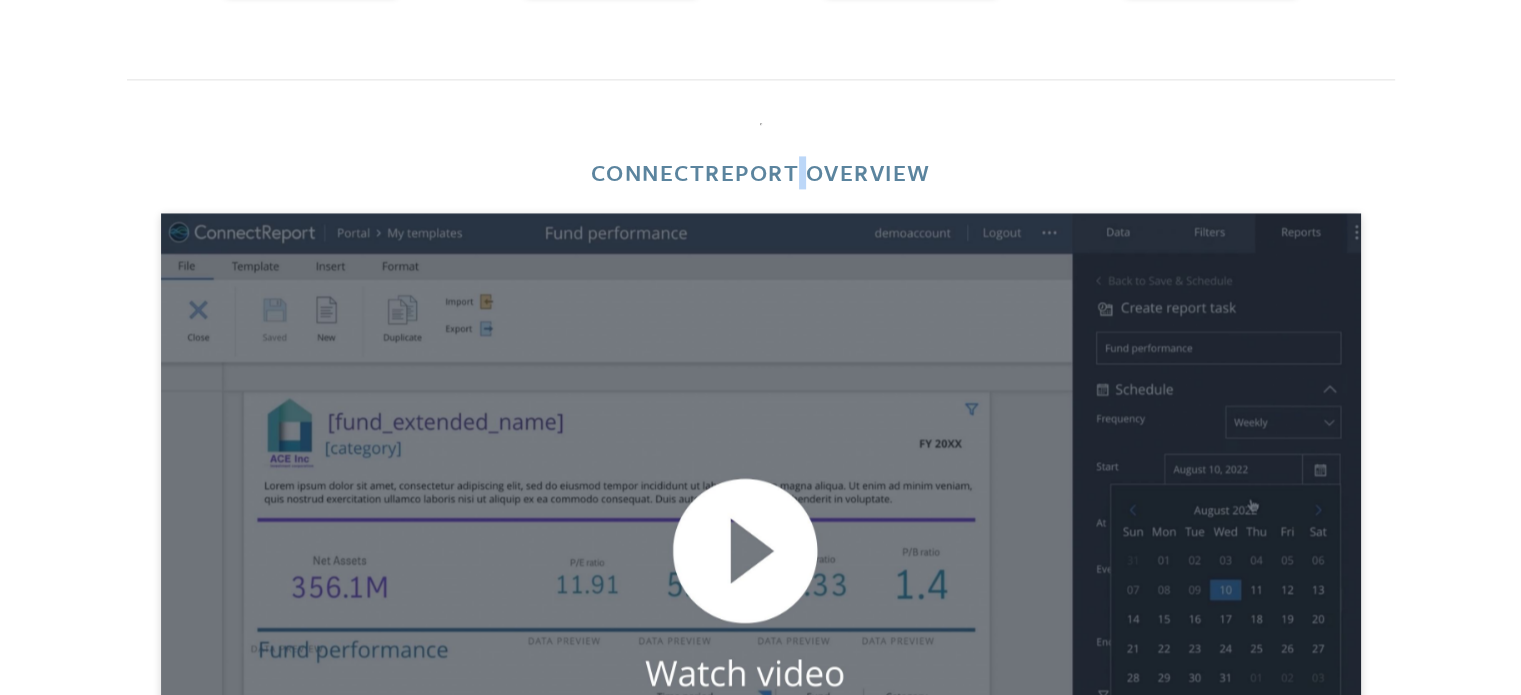click on "ConnectReport Overview" at bounding box center (761, 173) 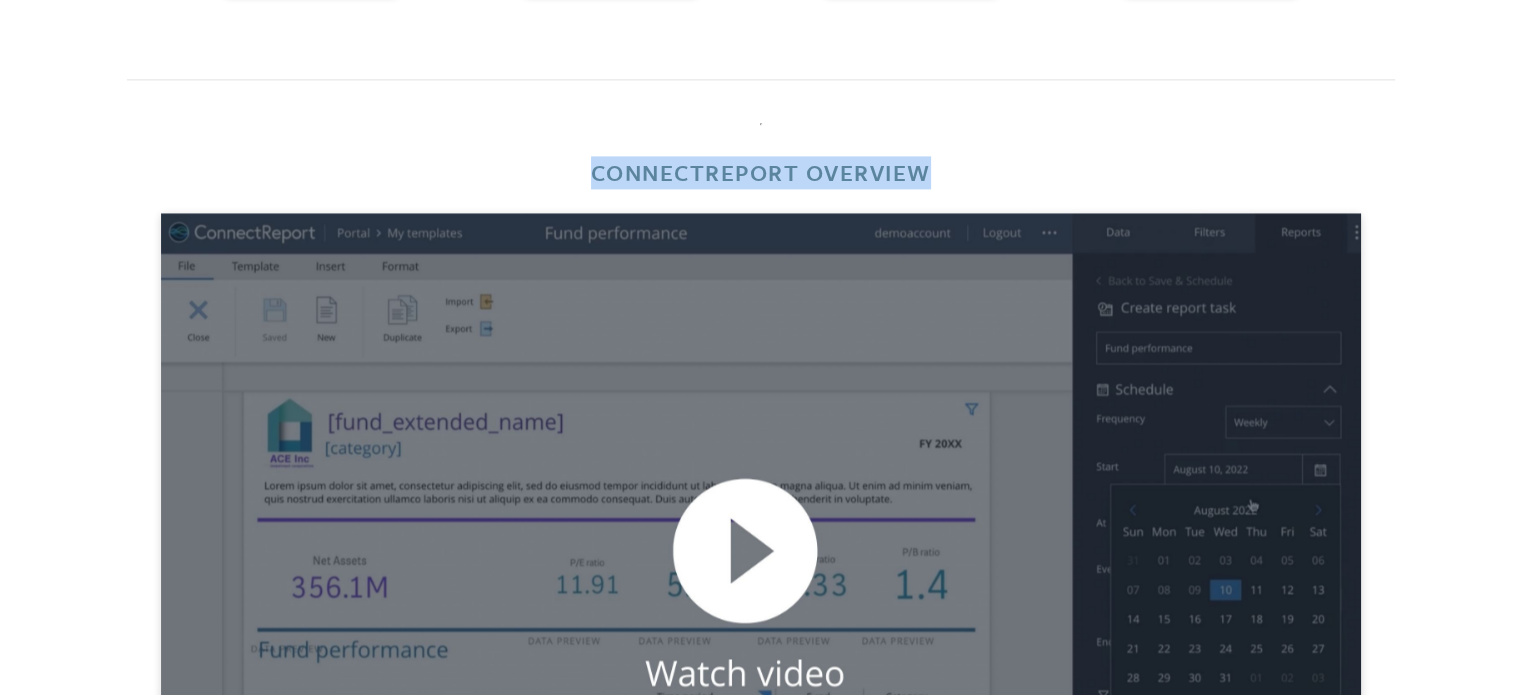 click on "ConnectReport Overview" at bounding box center (761, 173) 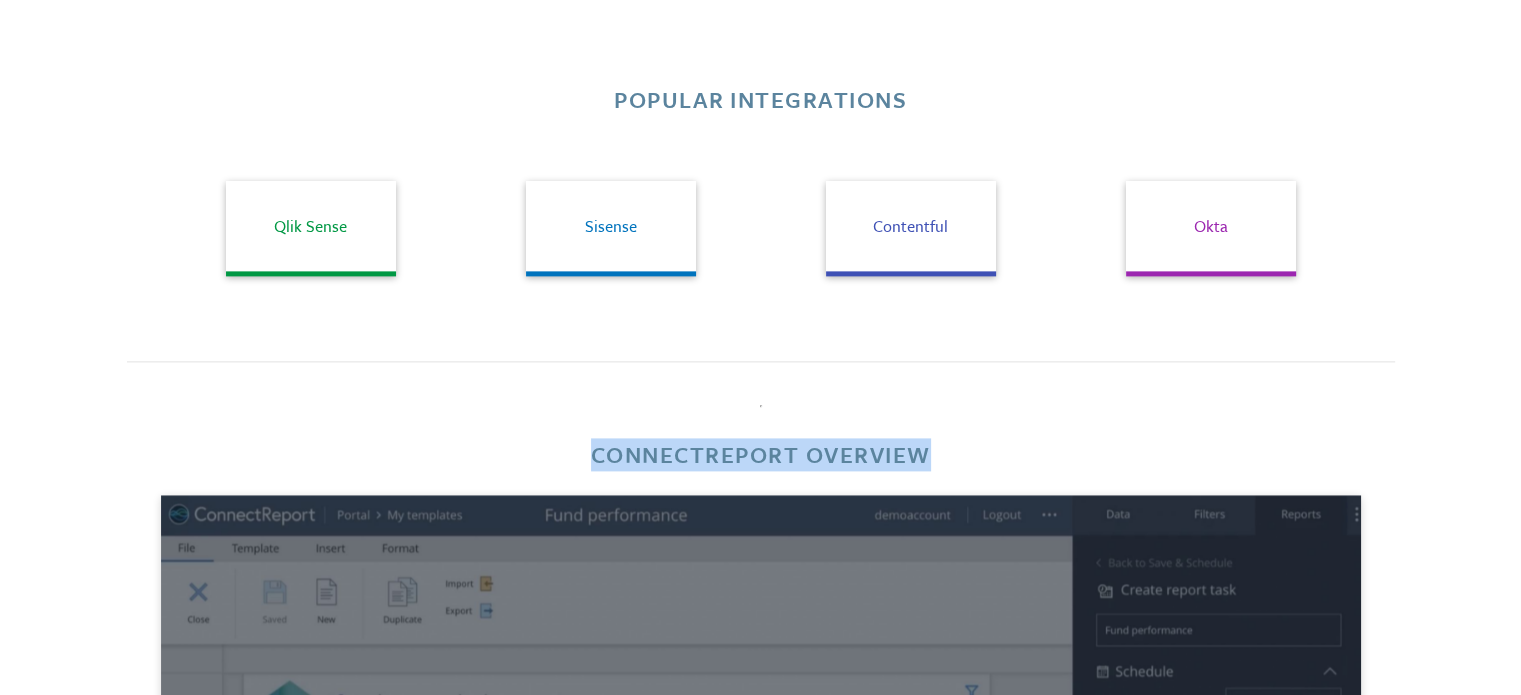scroll, scrollTop: 2612, scrollLeft: 0, axis: vertical 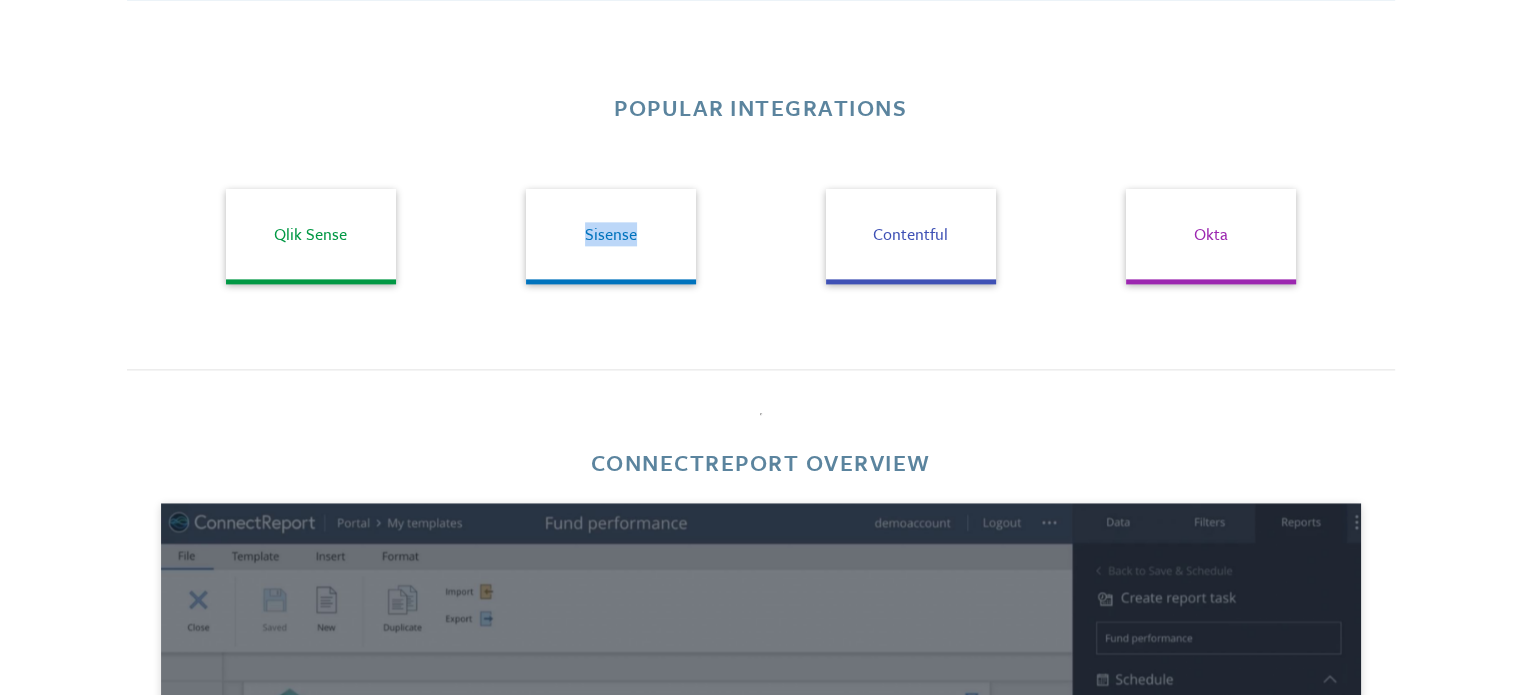 drag, startPoint x: 583, startPoint y: 236, endPoint x: 656, endPoint y: 233, distance: 73.061615 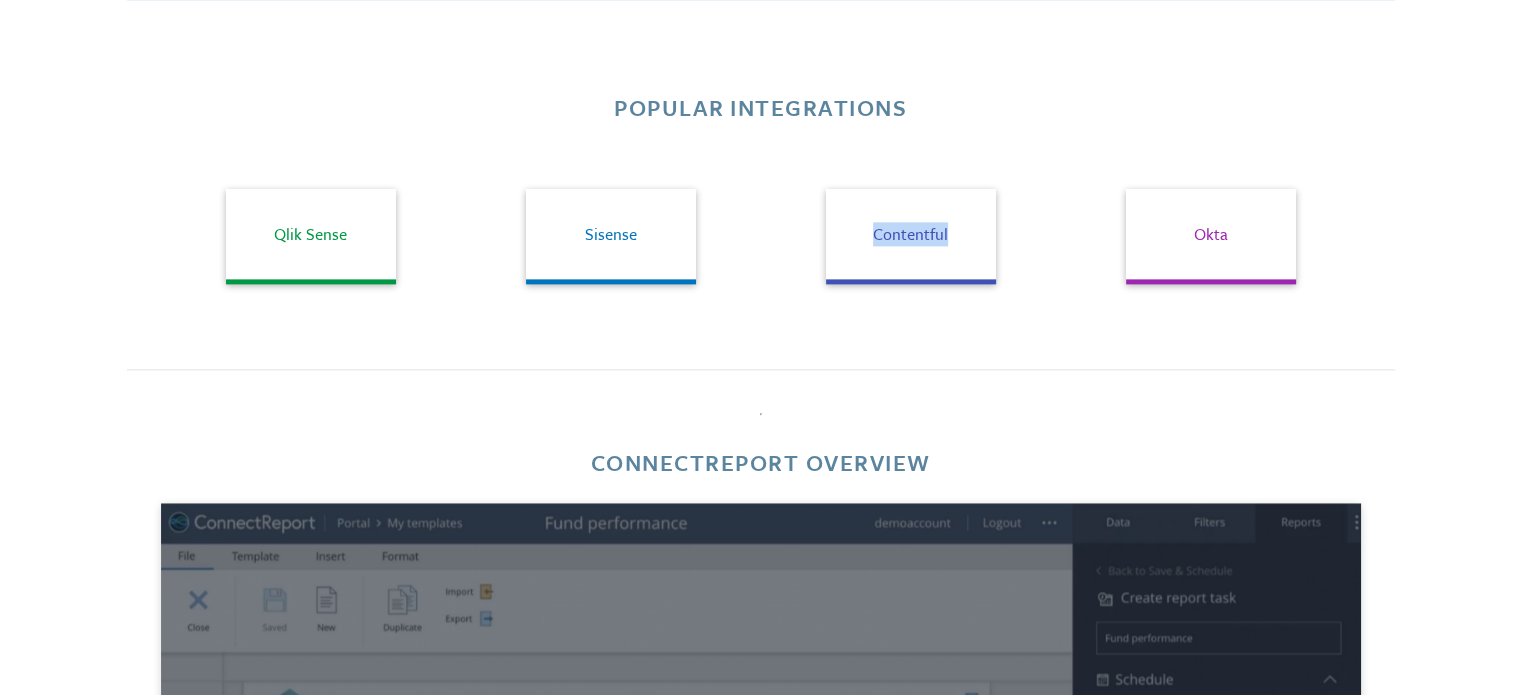 drag, startPoint x: 875, startPoint y: 239, endPoint x: 964, endPoint y: 239, distance: 89 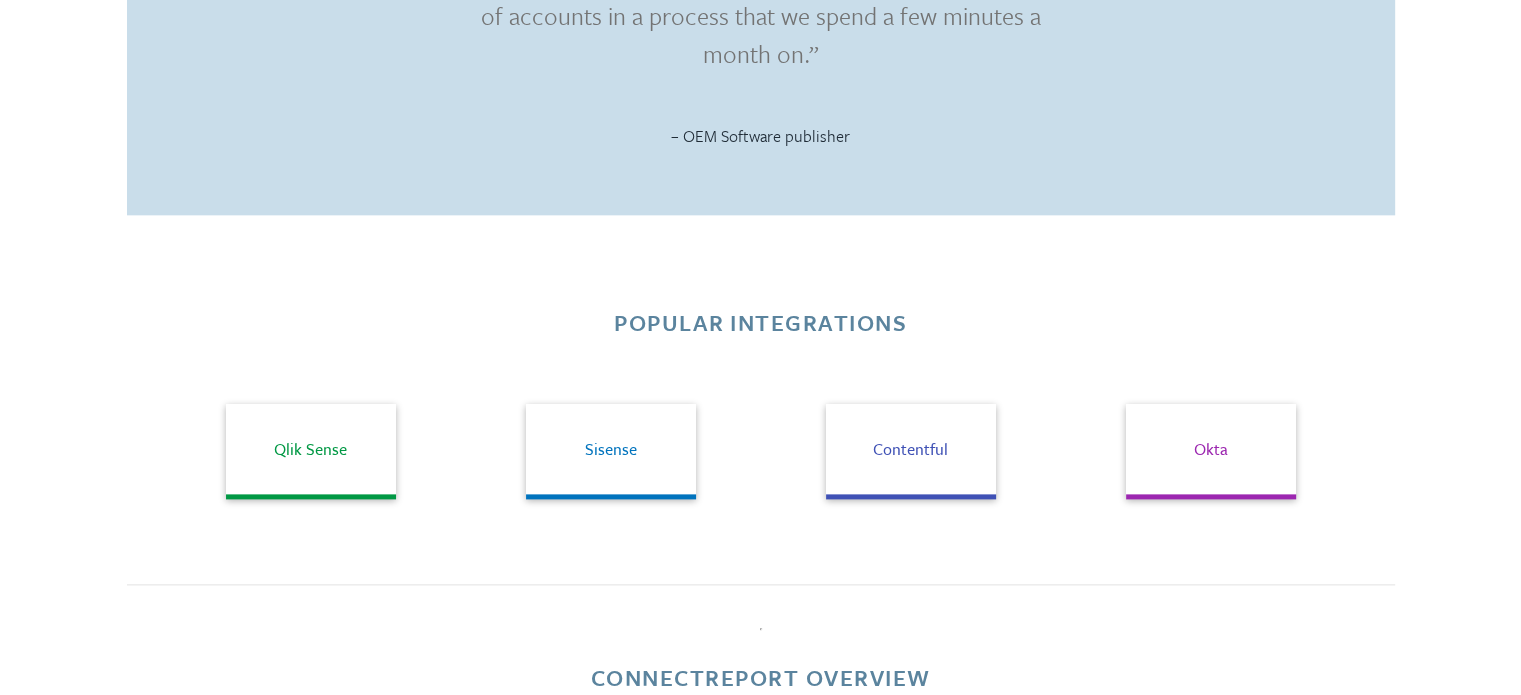 scroll, scrollTop: 2396, scrollLeft: 0, axis: vertical 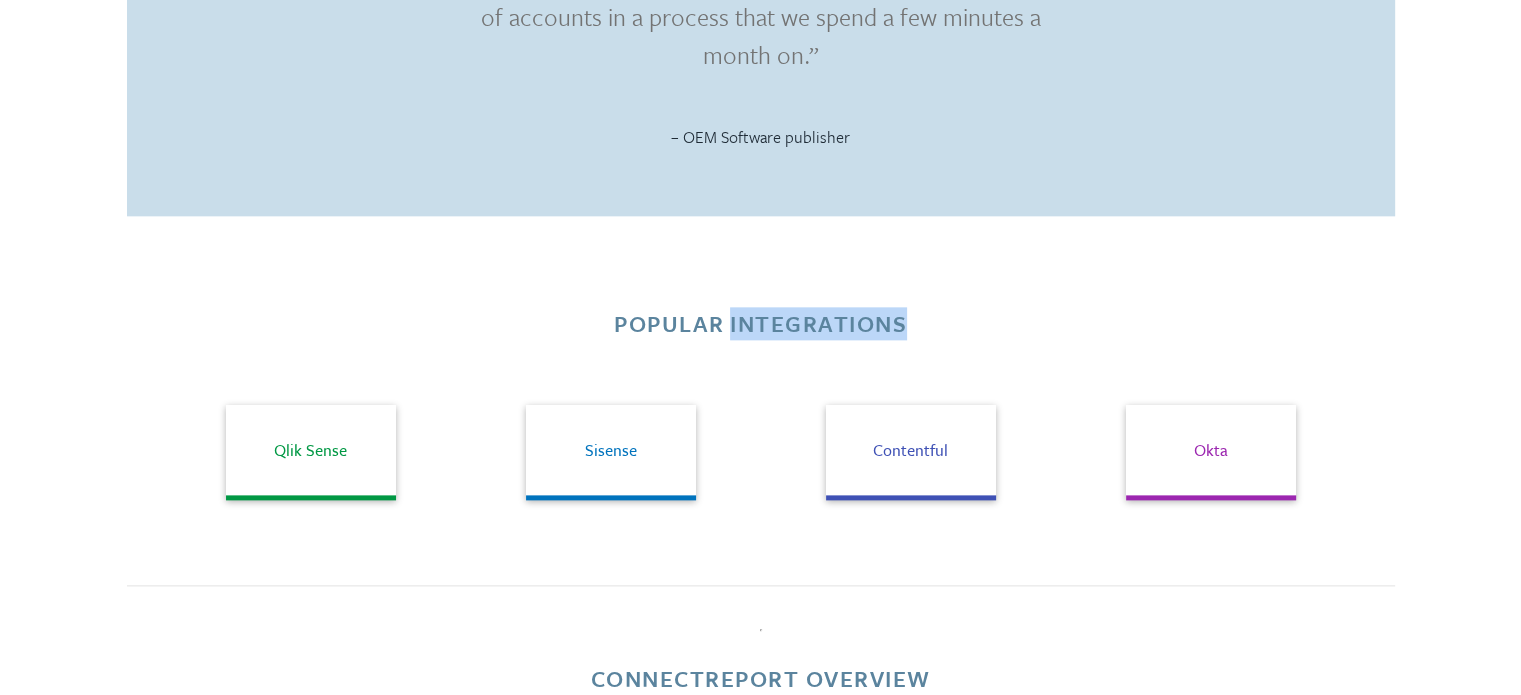 drag, startPoint x: 908, startPoint y: 317, endPoint x: 729, endPoint y: 328, distance: 179.33768 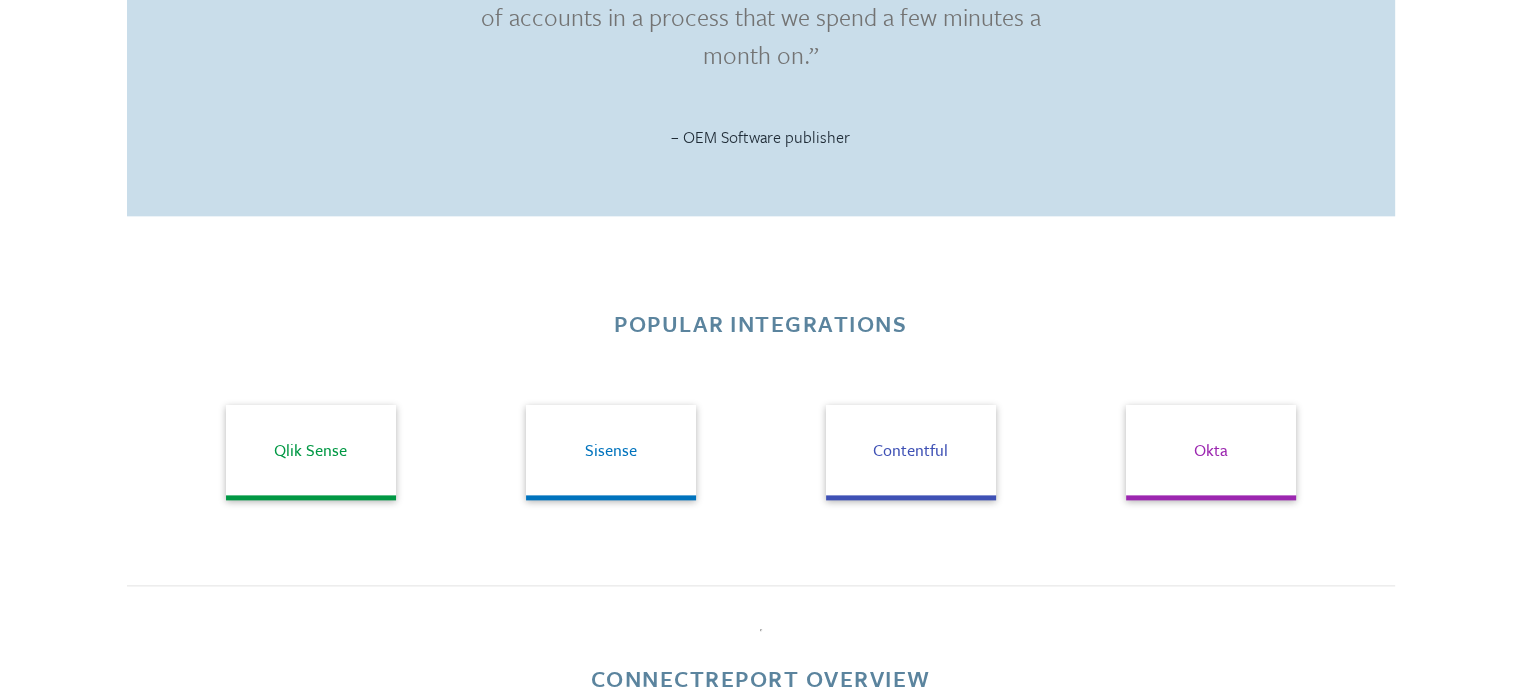 click on "Popular integrations" at bounding box center (760, 324) 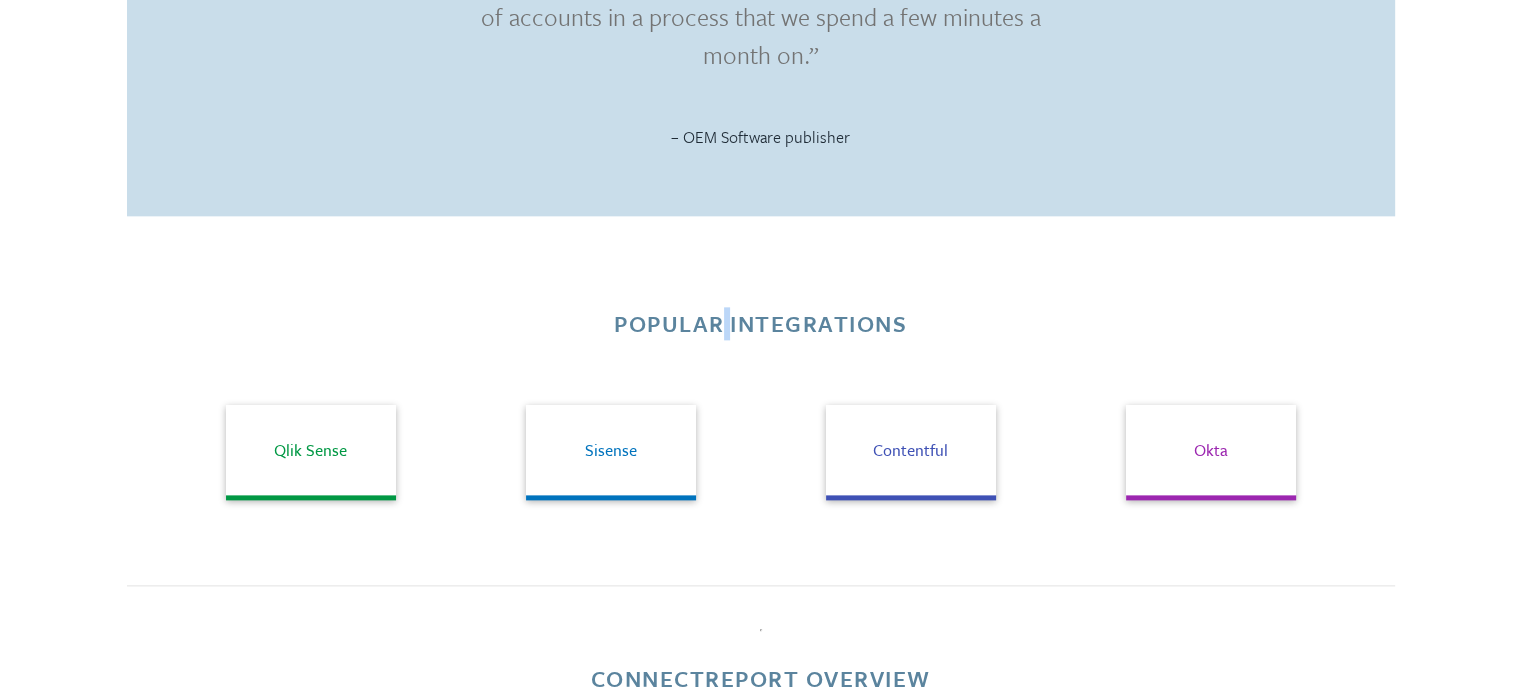 click on "Popular integrations" at bounding box center (760, 324) 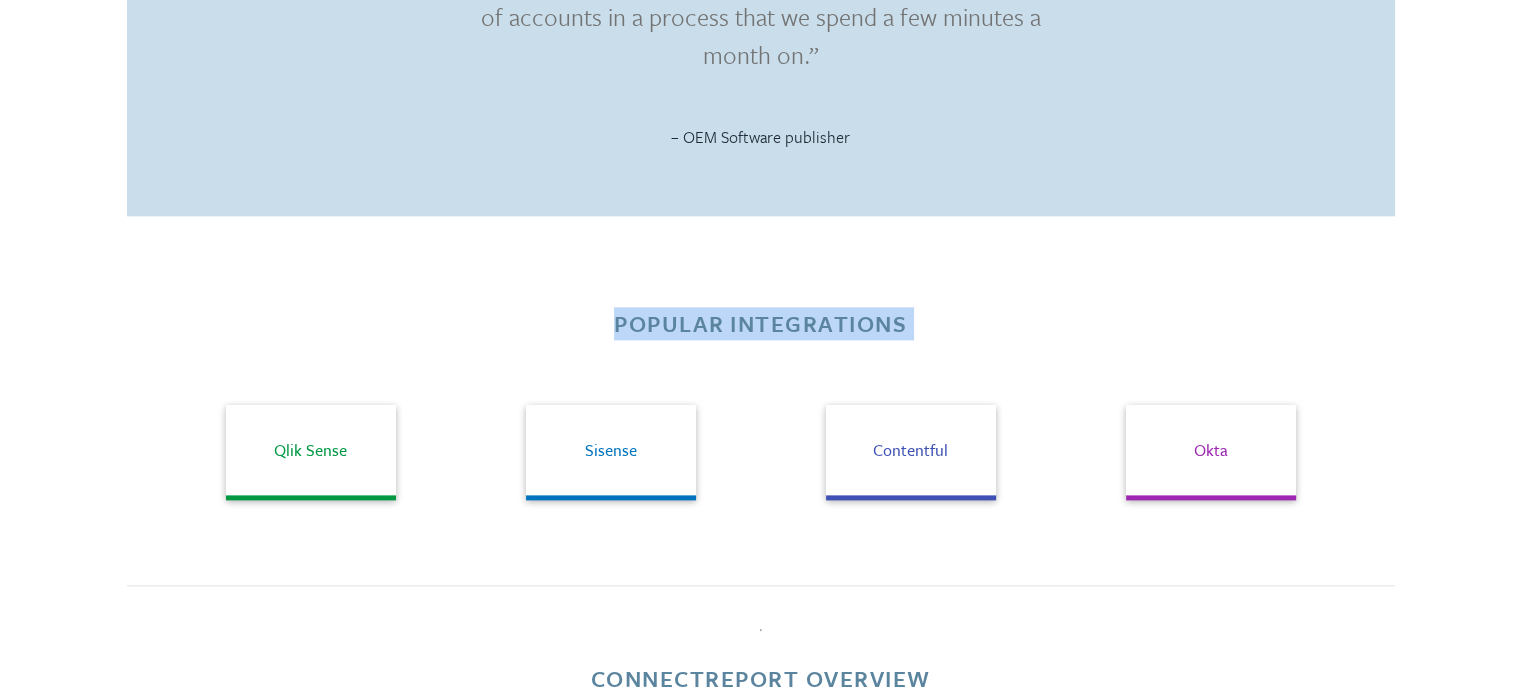 click on "Popular integrations" at bounding box center [760, 324] 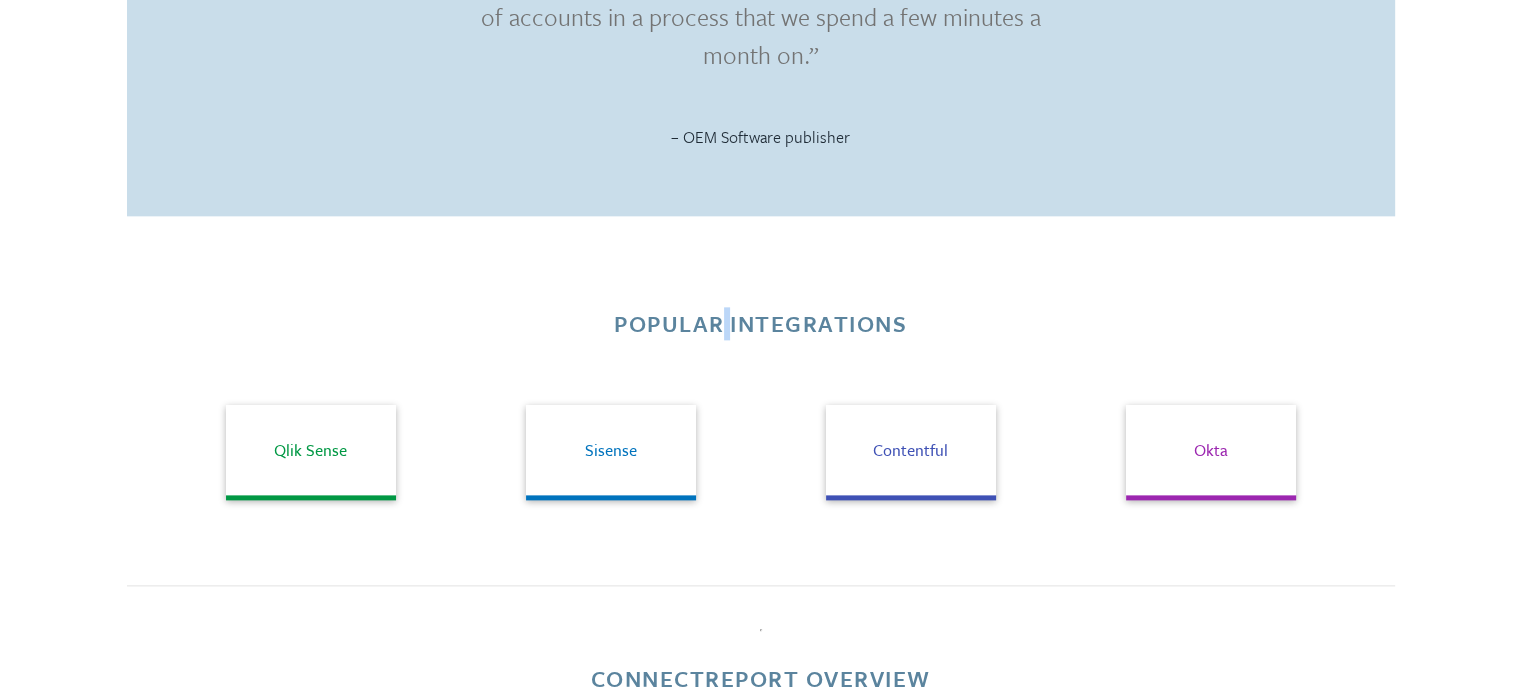 click on "Popular integrations" at bounding box center [760, 324] 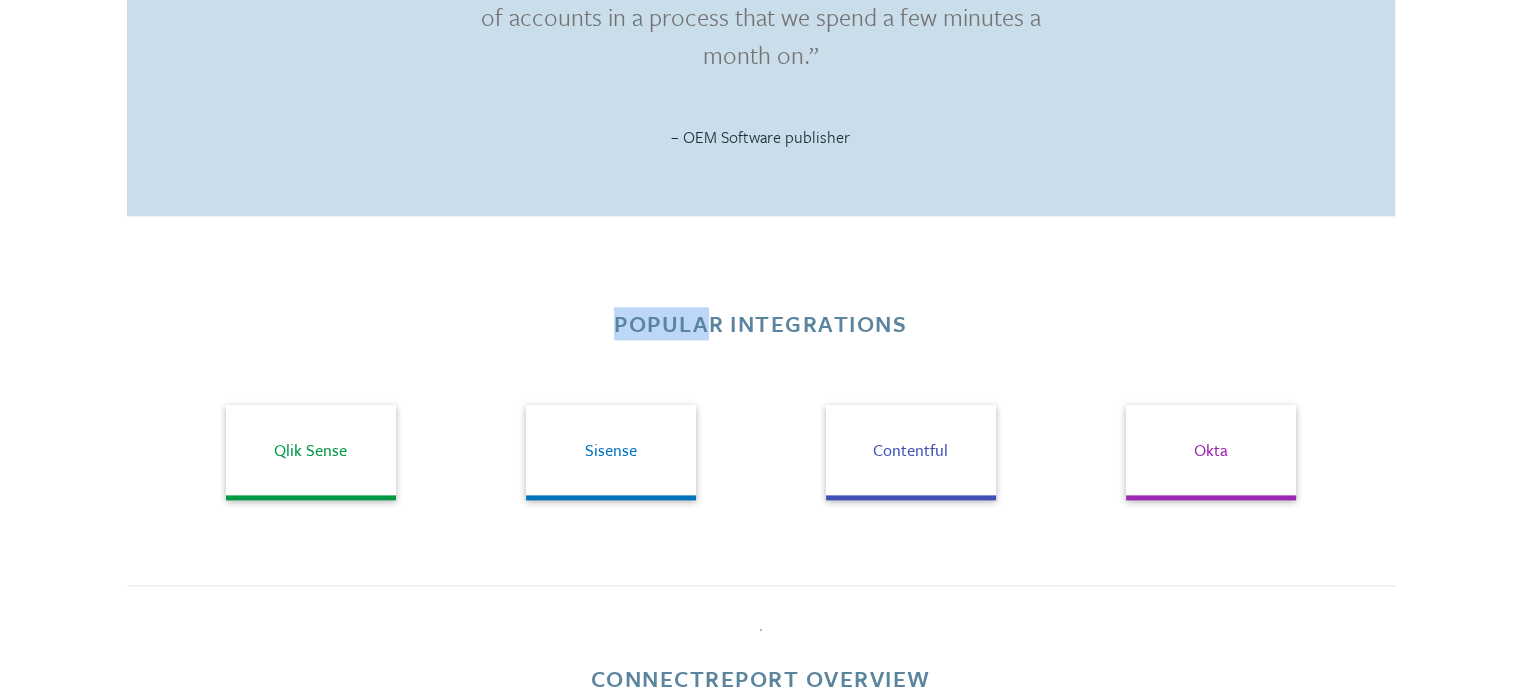 drag, startPoint x: 596, startPoint y: 319, endPoint x: 716, endPoint y: 321, distance: 120.01666 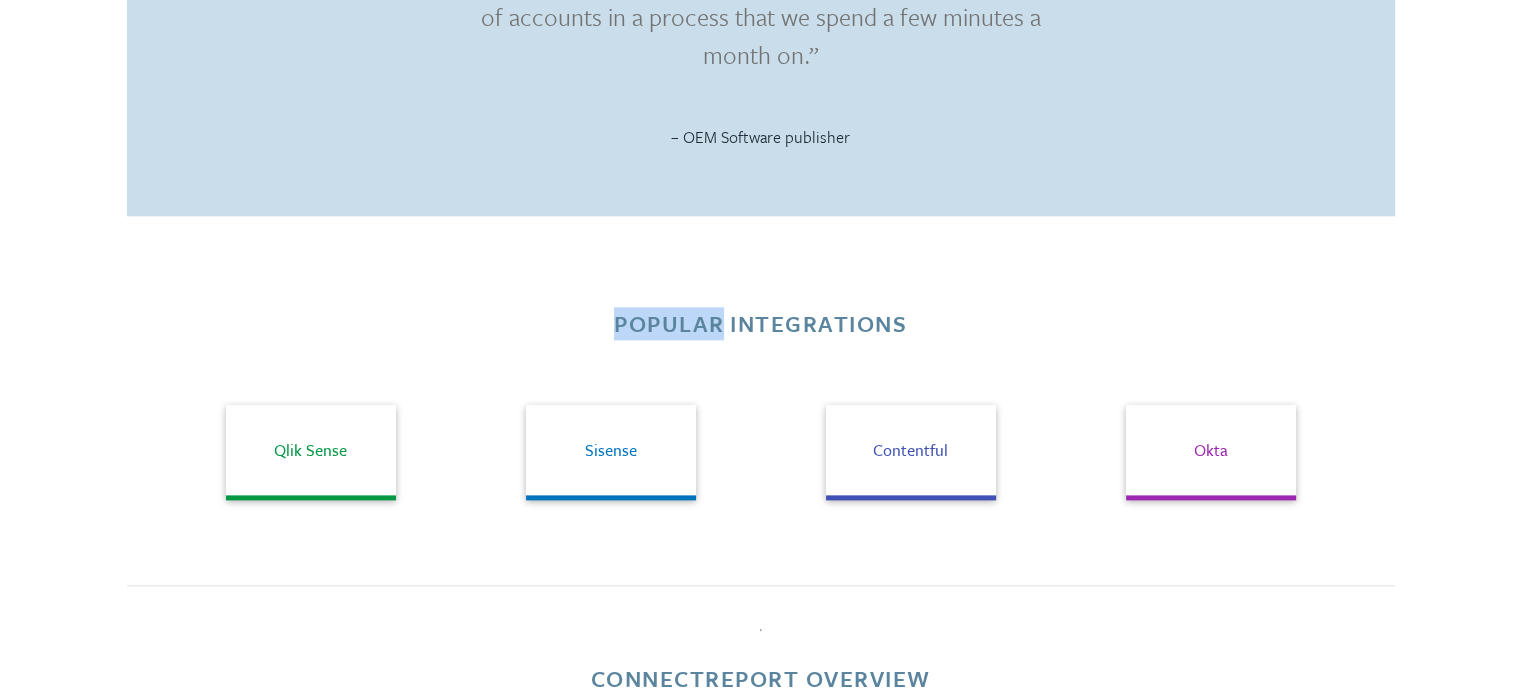 drag, startPoint x: 707, startPoint y: 322, endPoint x: 614, endPoint y: 331, distance: 93.43447 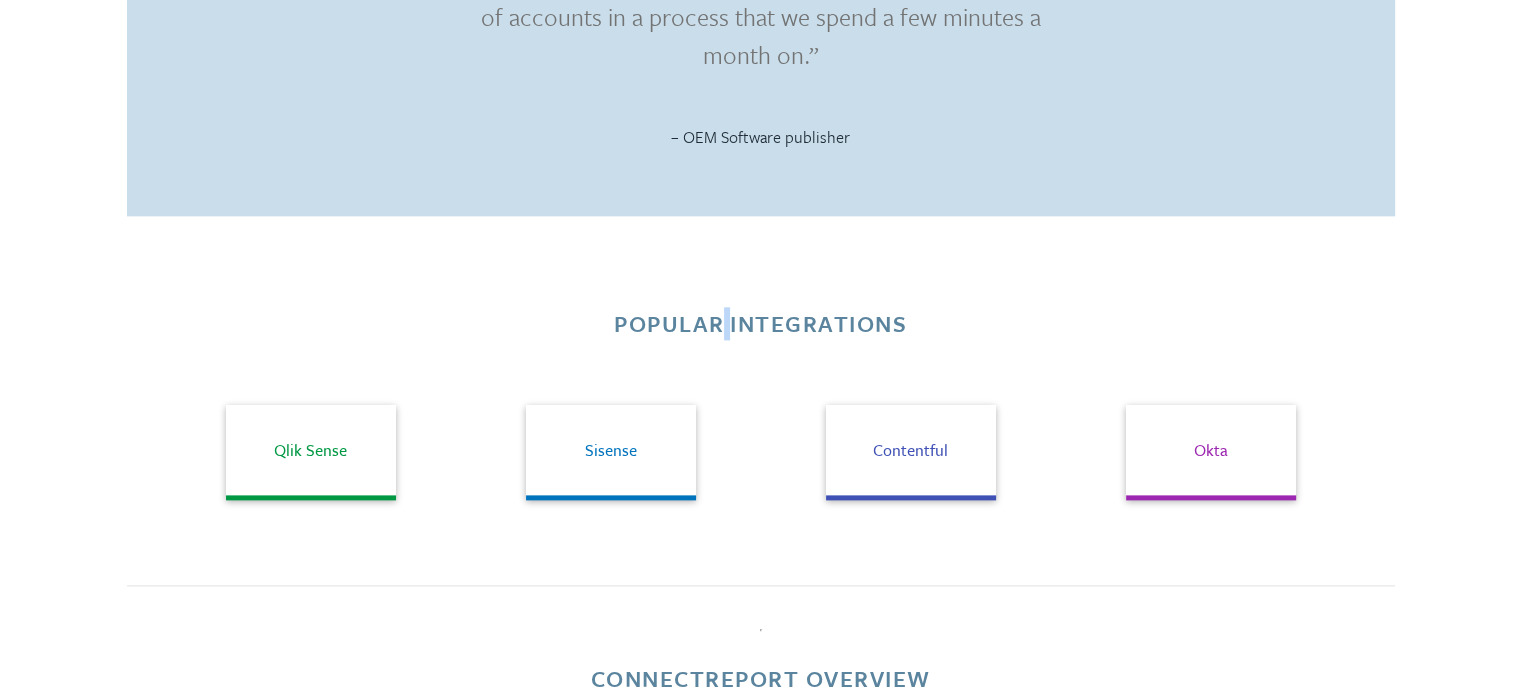 click on "Popular integrations" at bounding box center (760, 324) 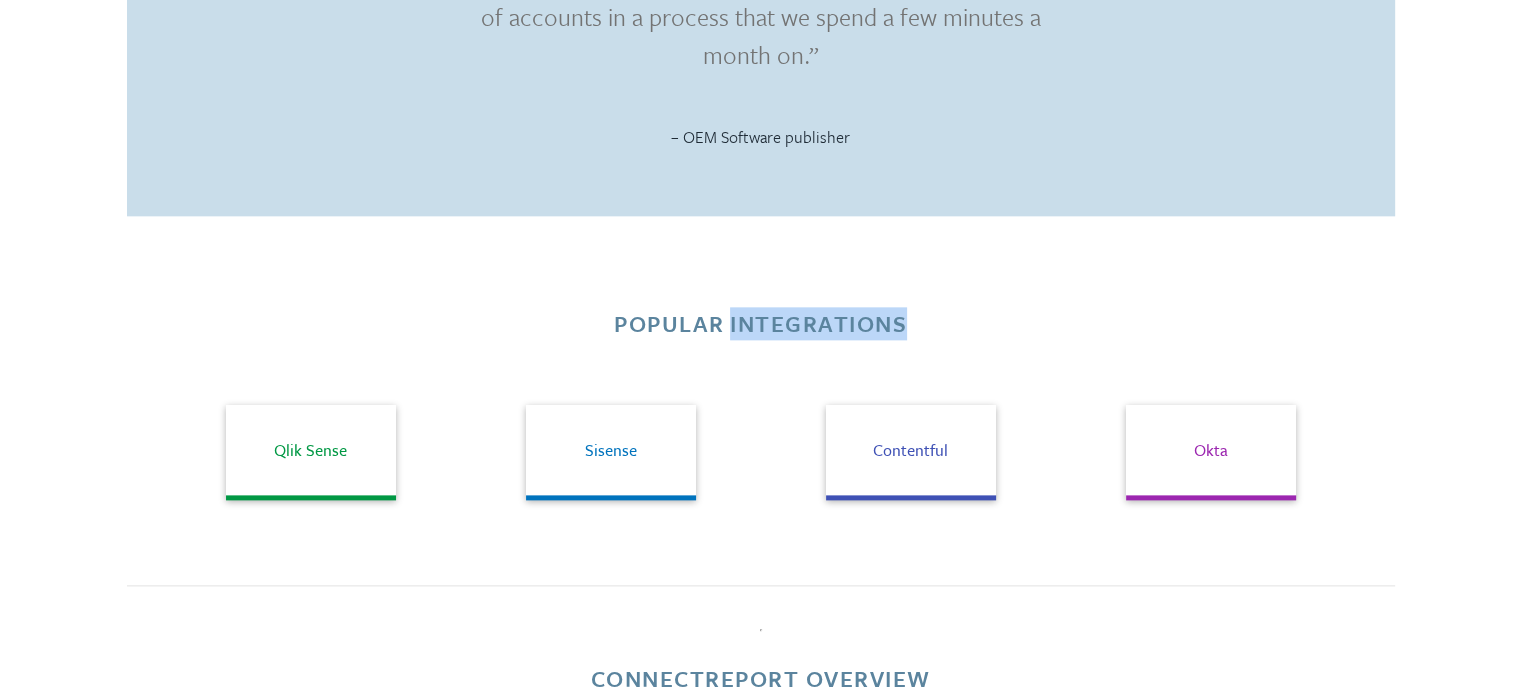 drag, startPoint x: 905, startPoint y: 319, endPoint x: 730, endPoint y: 318, distance: 175.00285 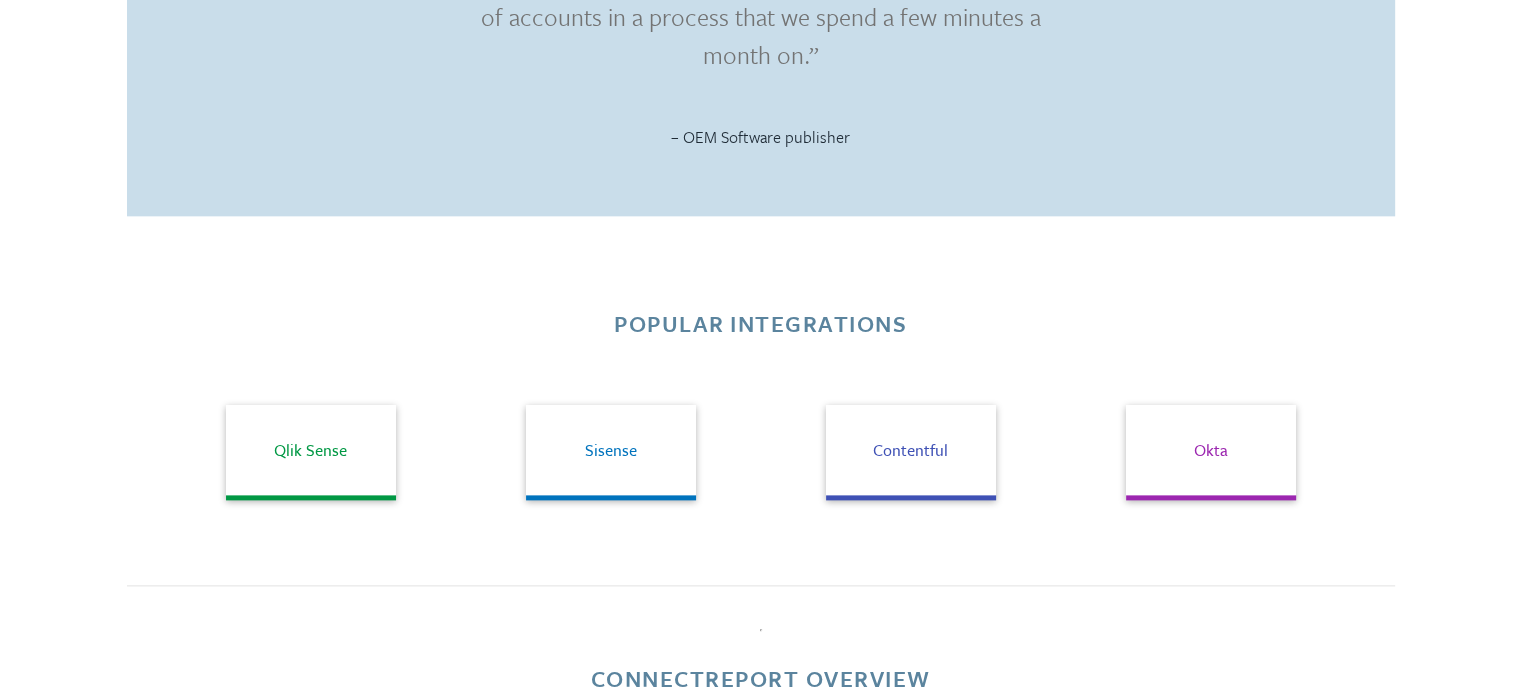 click on "Popular integrations" at bounding box center (760, 324) 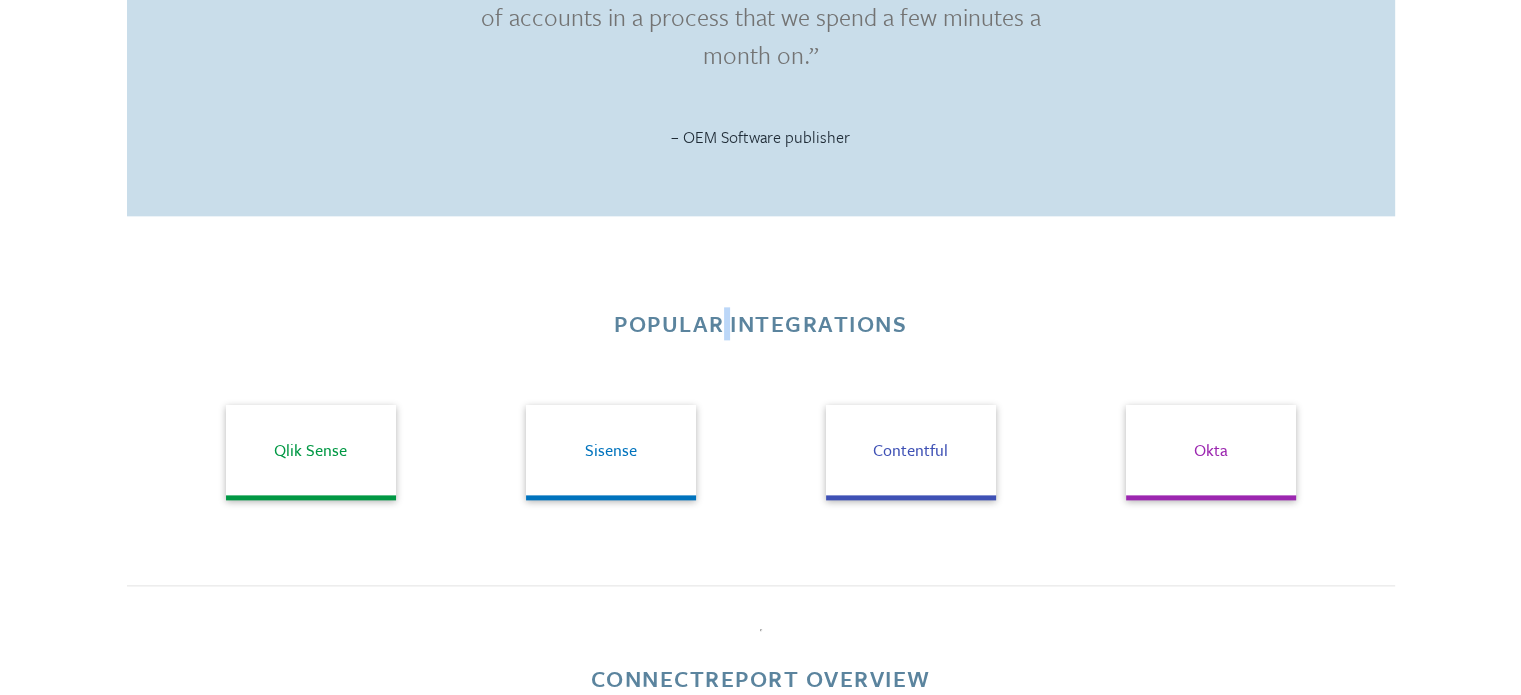 click on "Popular integrations" at bounding box center [760, 324] 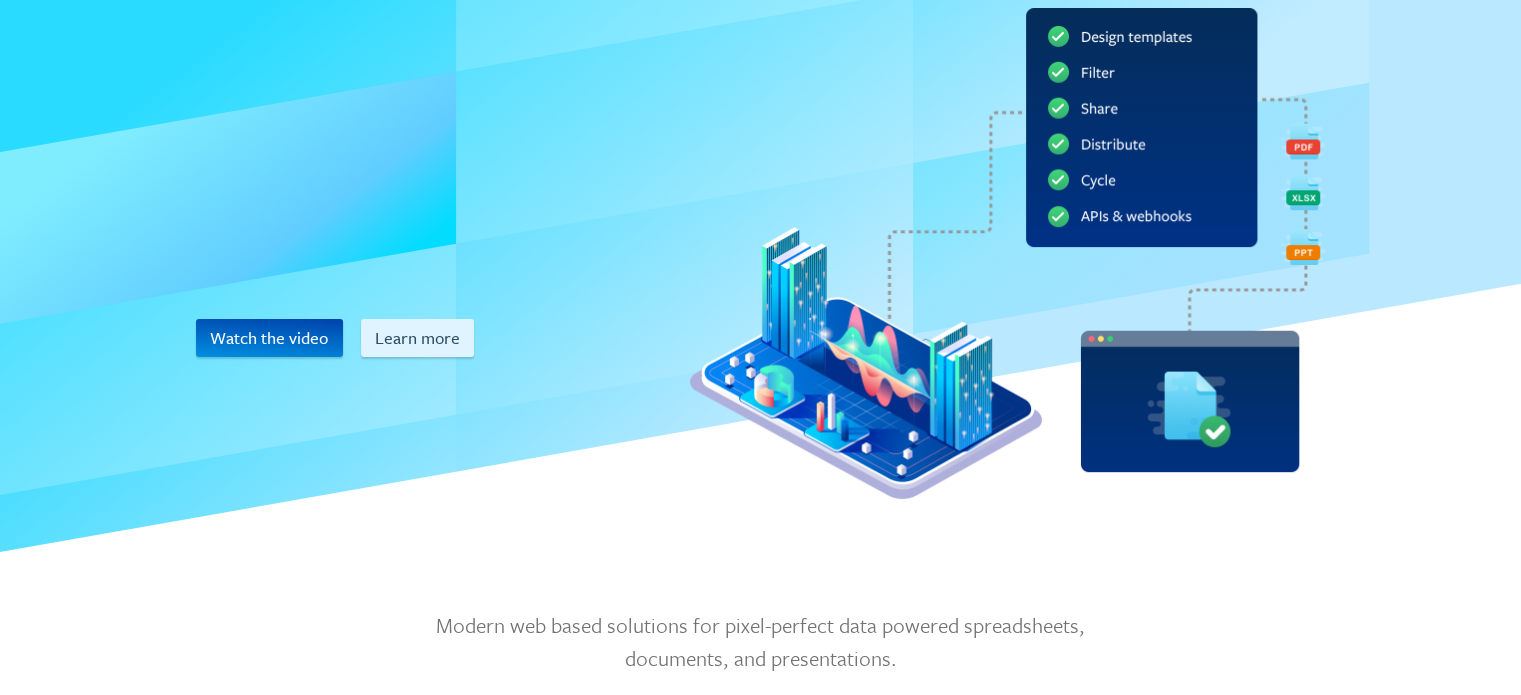 scroll, scrollTop: 100, scrollLeft: 0, axis: vertical 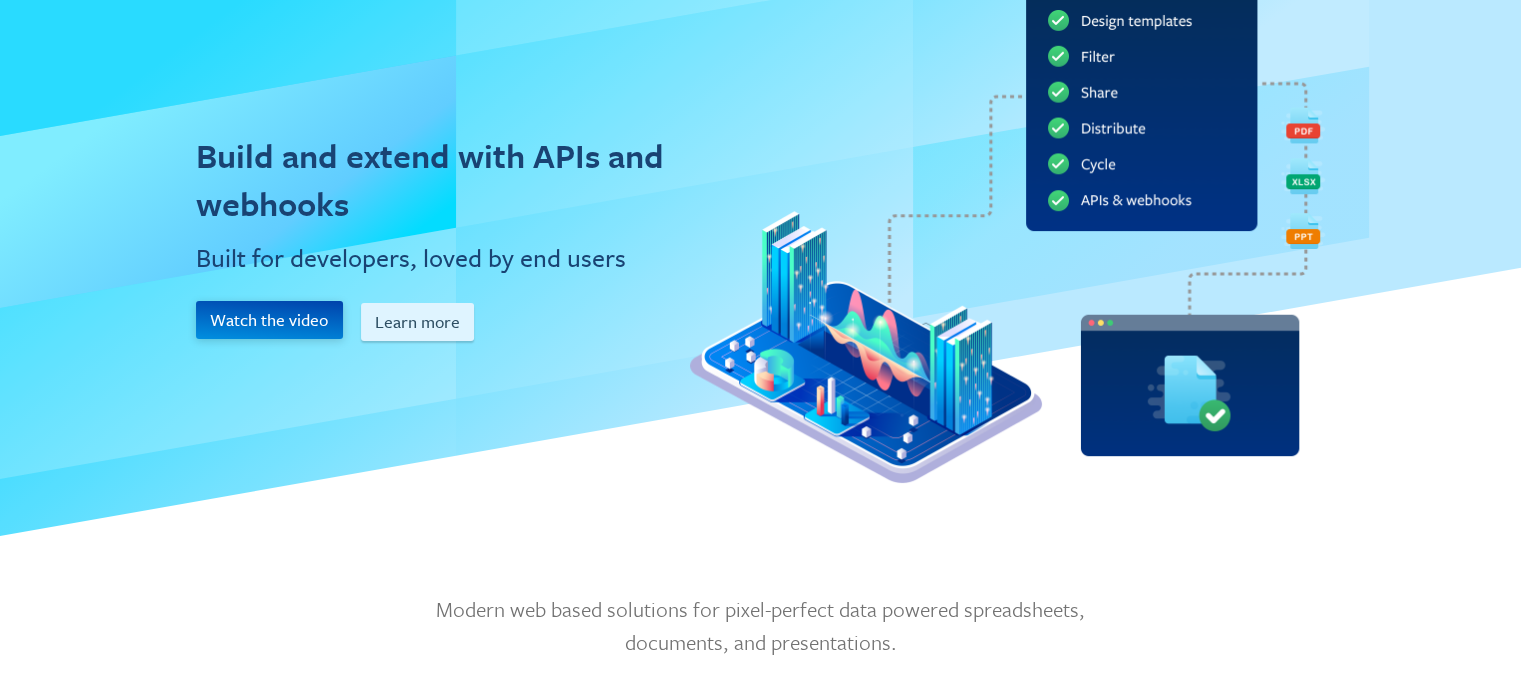 click on "Watch the video" at bounding box center (269, 320) 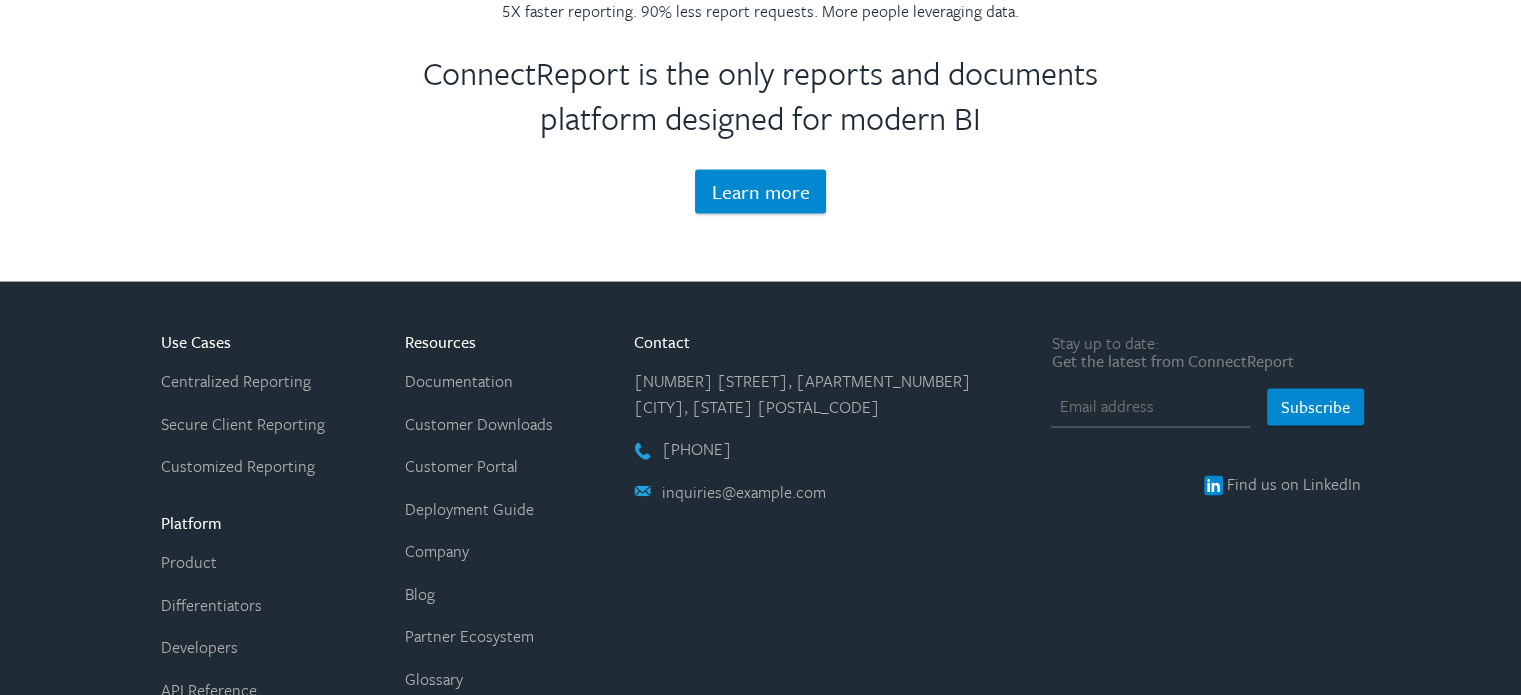 scroll, scrollTop: 3922, scrollLeft: 0, axis: vertical 